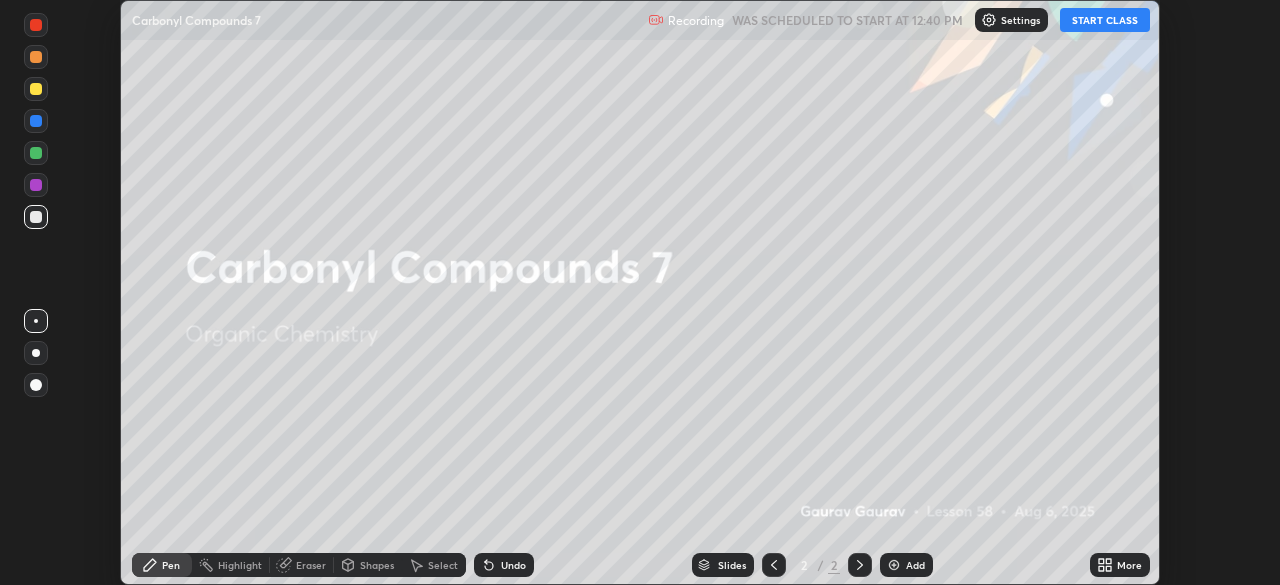 scroll, scrollTop: 0, scrollLeft: 0, axis: both 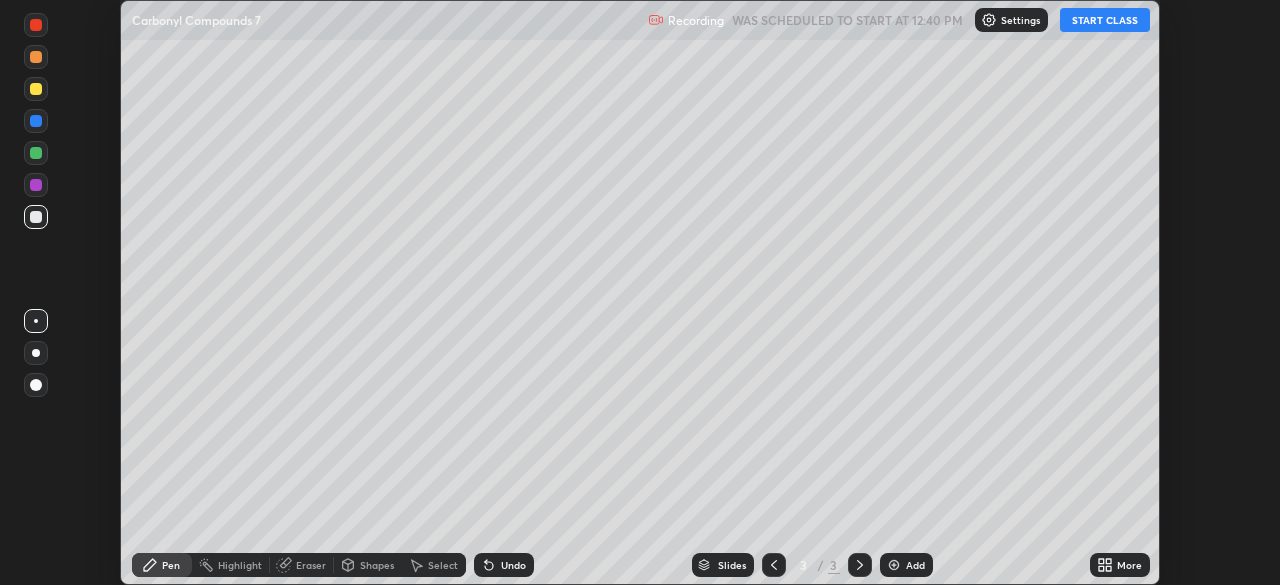 click on "More" at bounding box center [1129, 565] 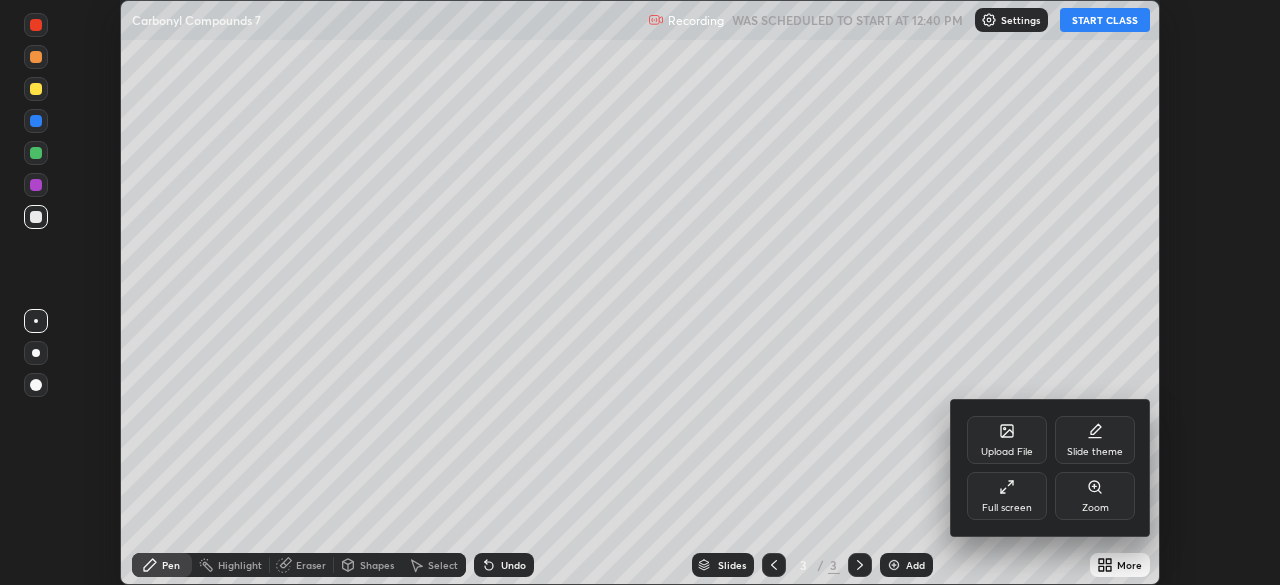 click on "Full screen" at bounding box center (1007, 508) 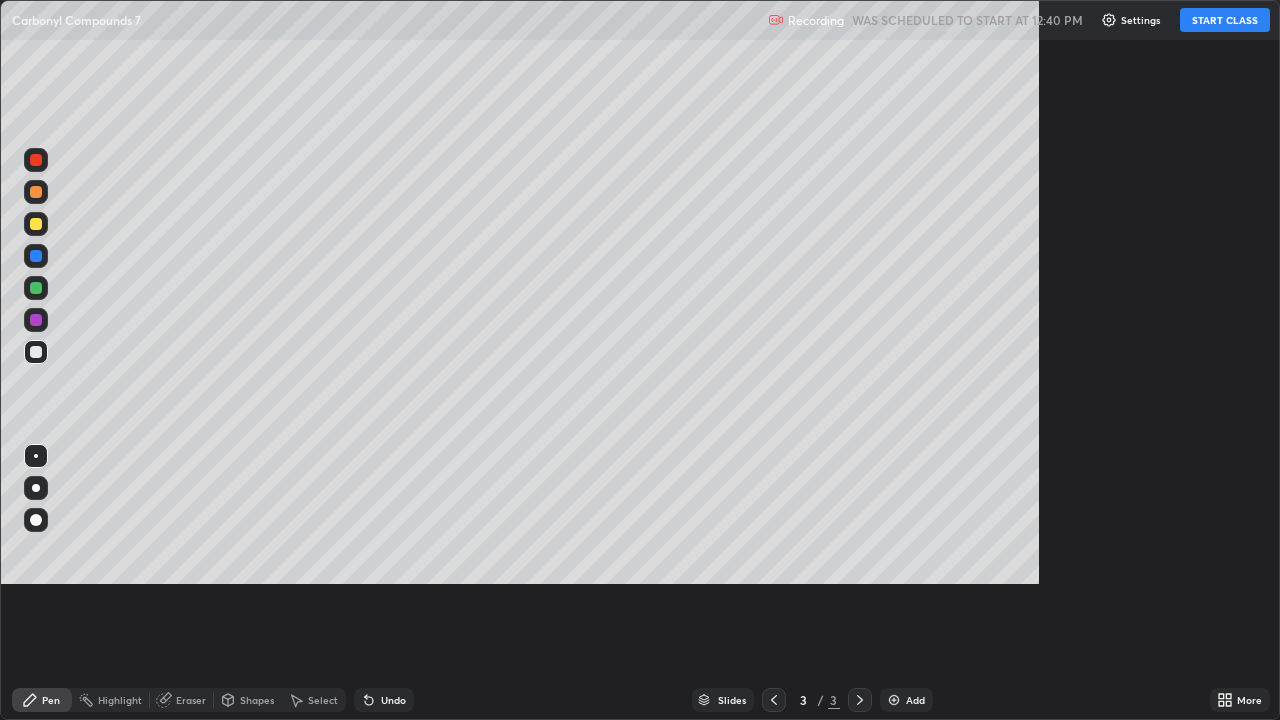 scroll, scrollTop: 99280, scrollLeft: 98720, axis: both 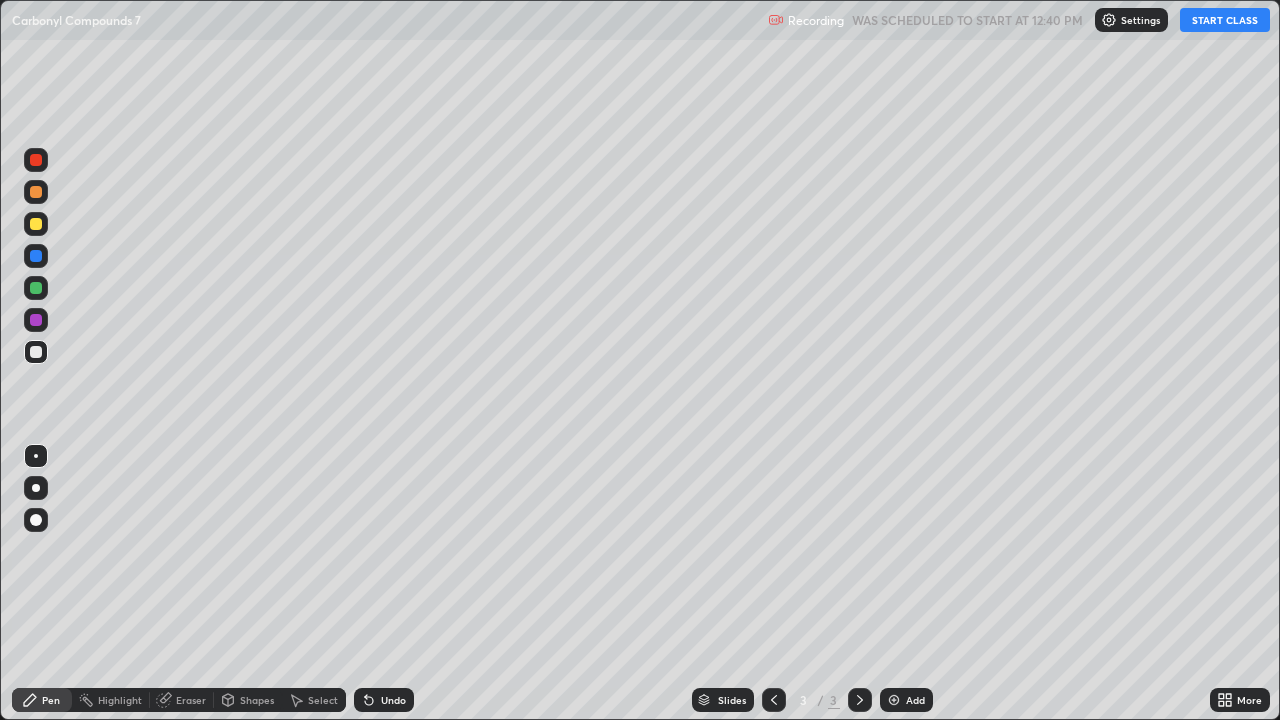 click on "START CLASS" at bounding box center (1225, 20) 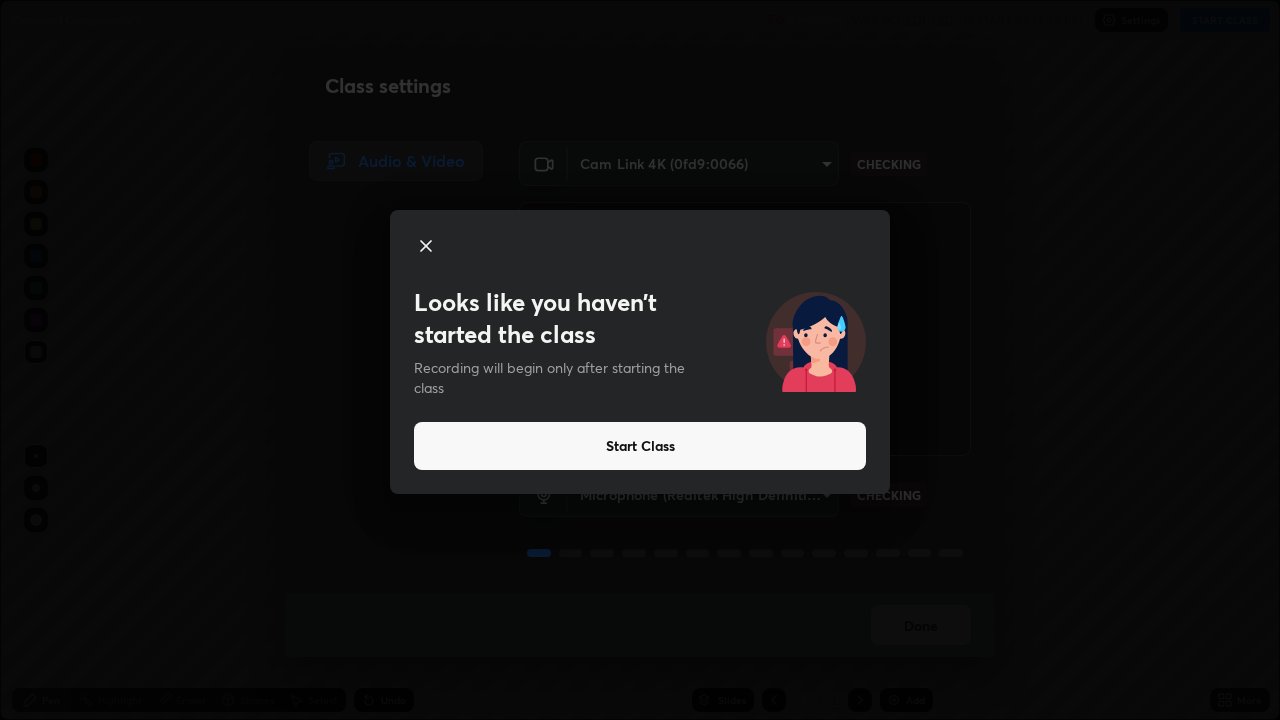 click on "Start Class" at bounding box center [640, 446] 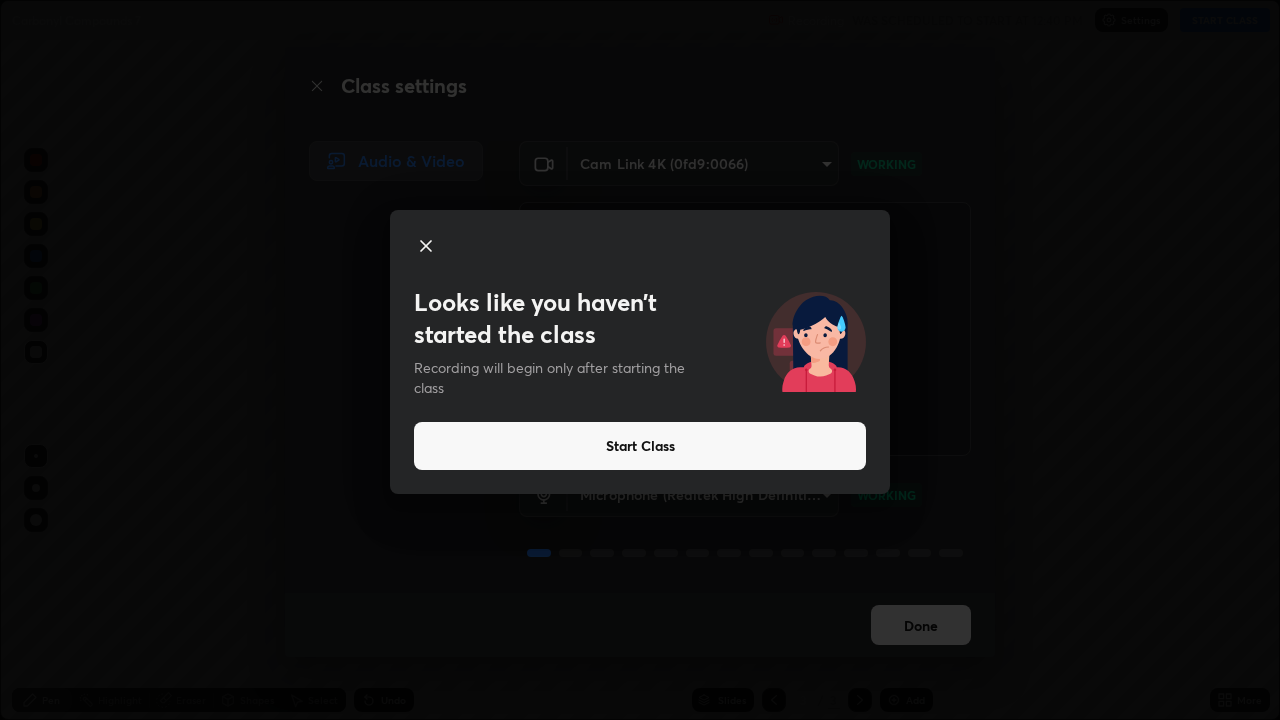 click 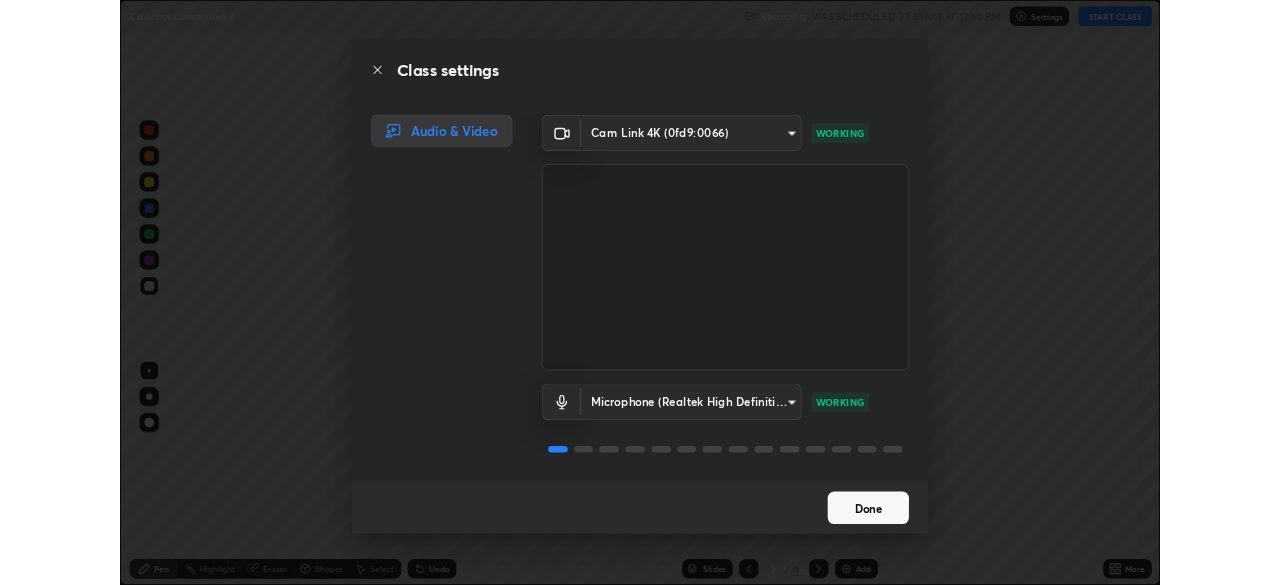 scroll, scrollTop: 2, scrollLeft: 0, axis: vertical 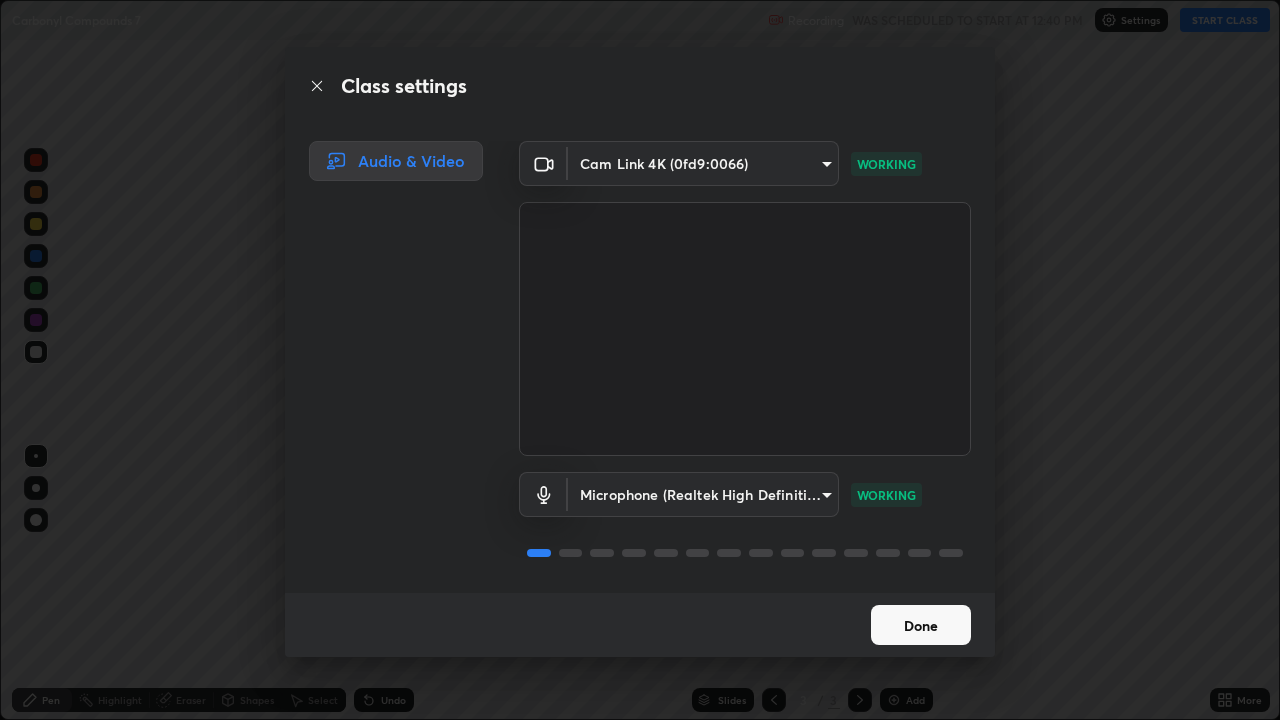 click on "Done" at bounding box center (921, 625) 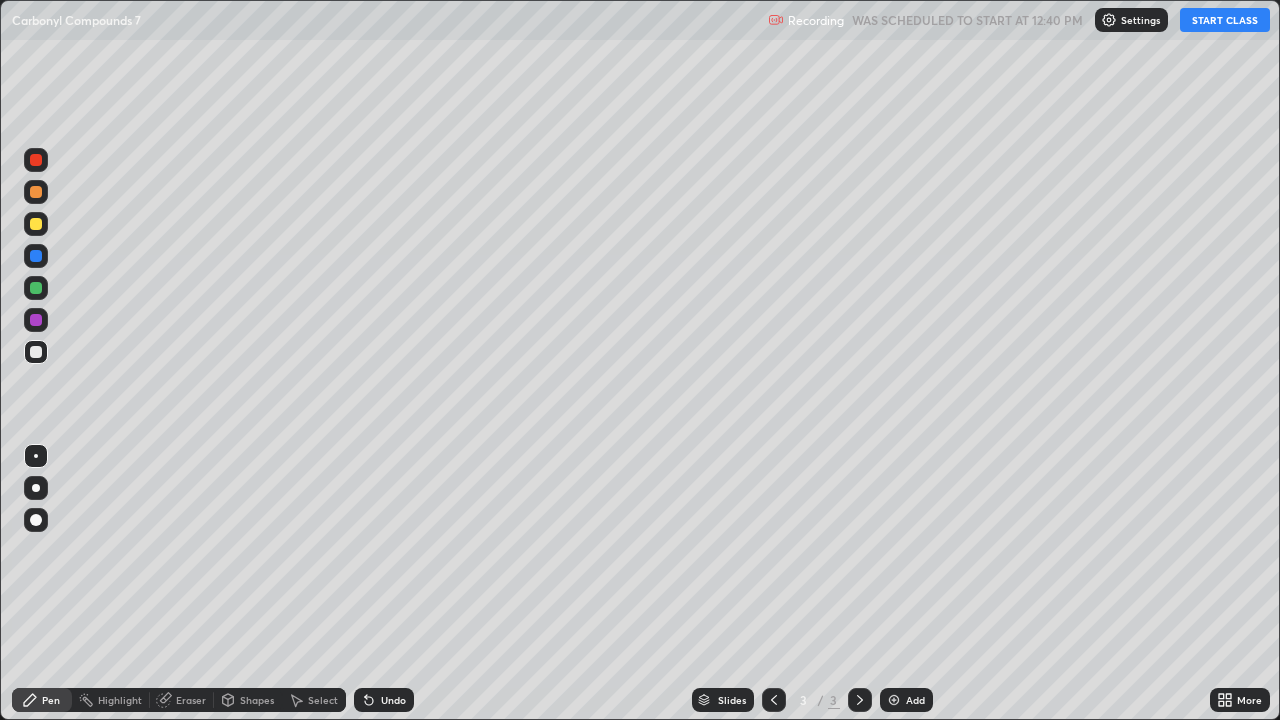 click on "START CLASS" at bounding box center [1225, 20] 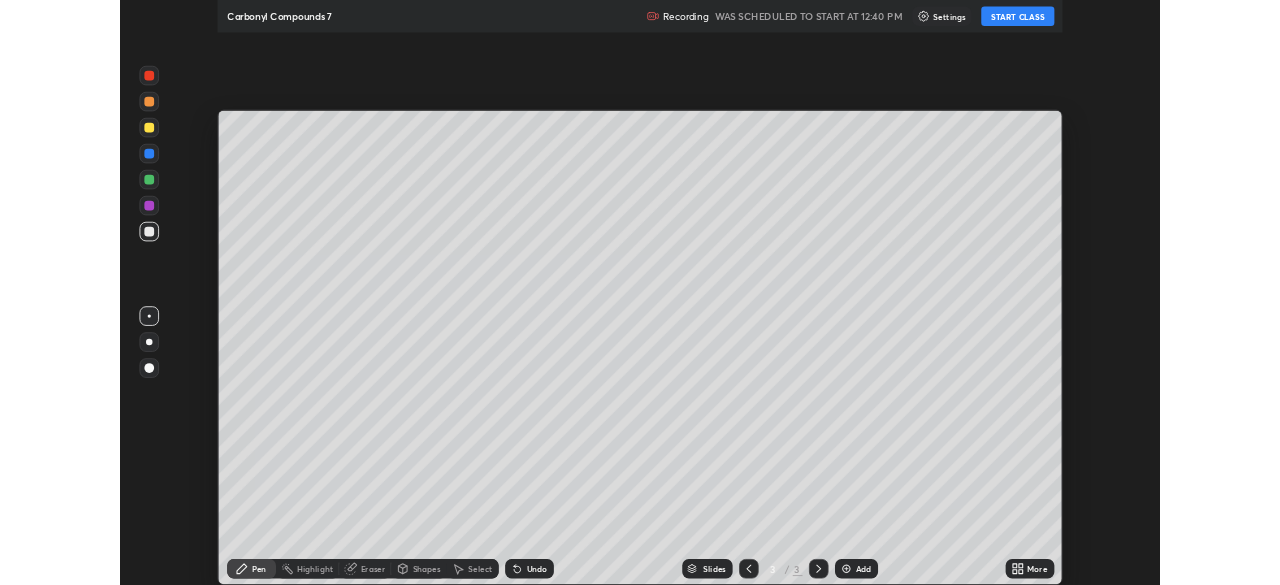 scroll, scrollTop: 585, scrollLeft: 1280, axis: both 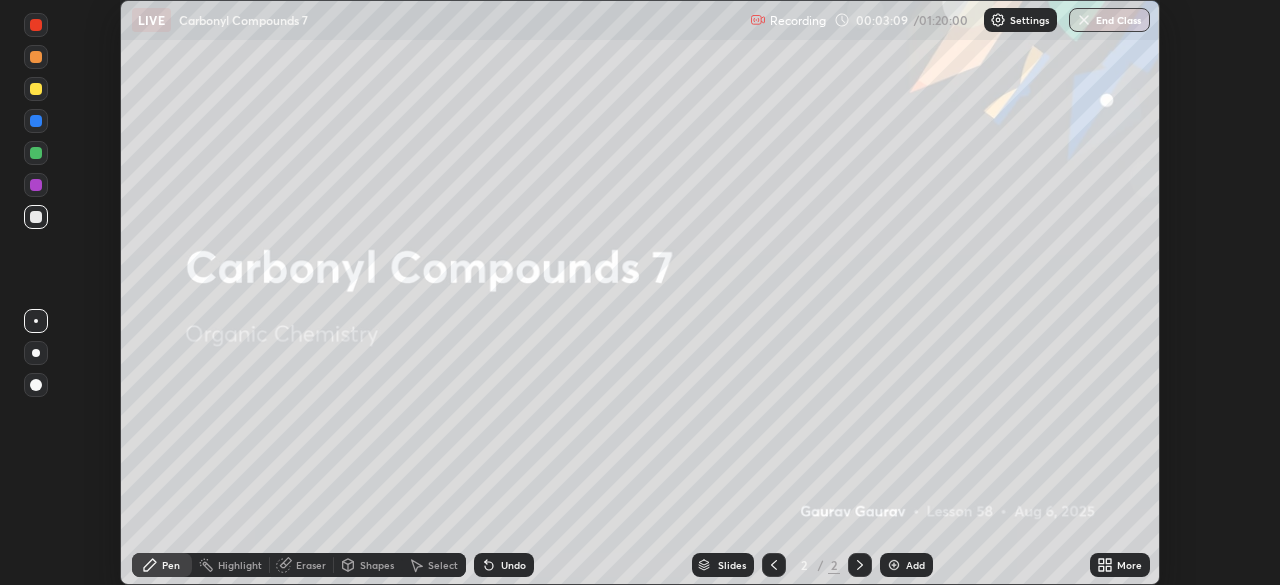 click on "Add" at bounding box center (915, 565) 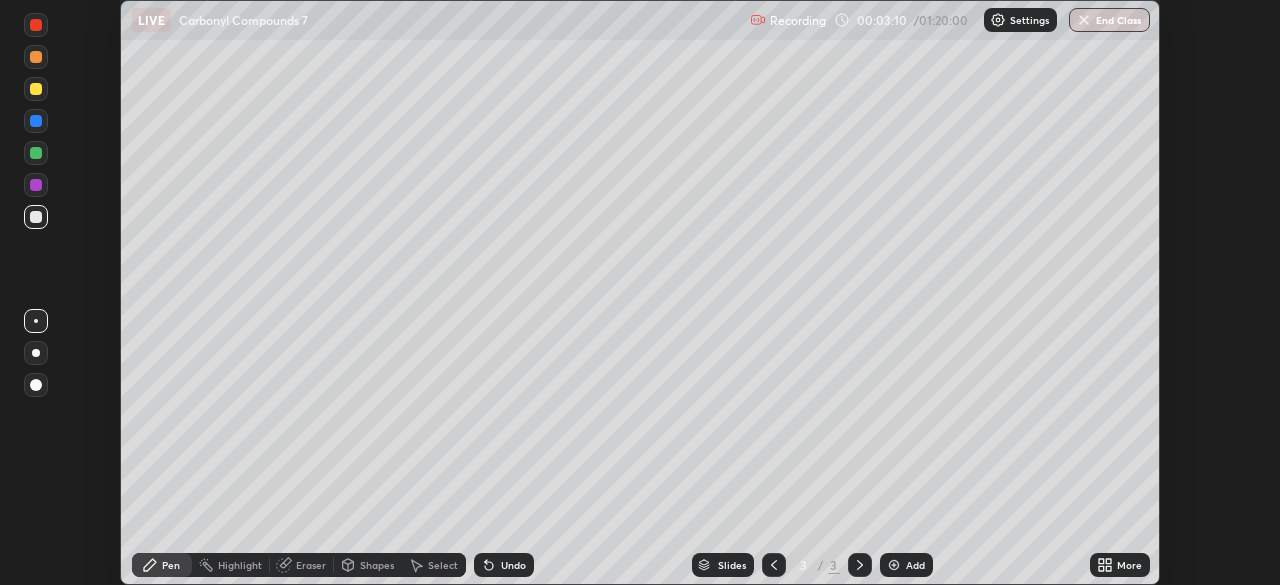 click 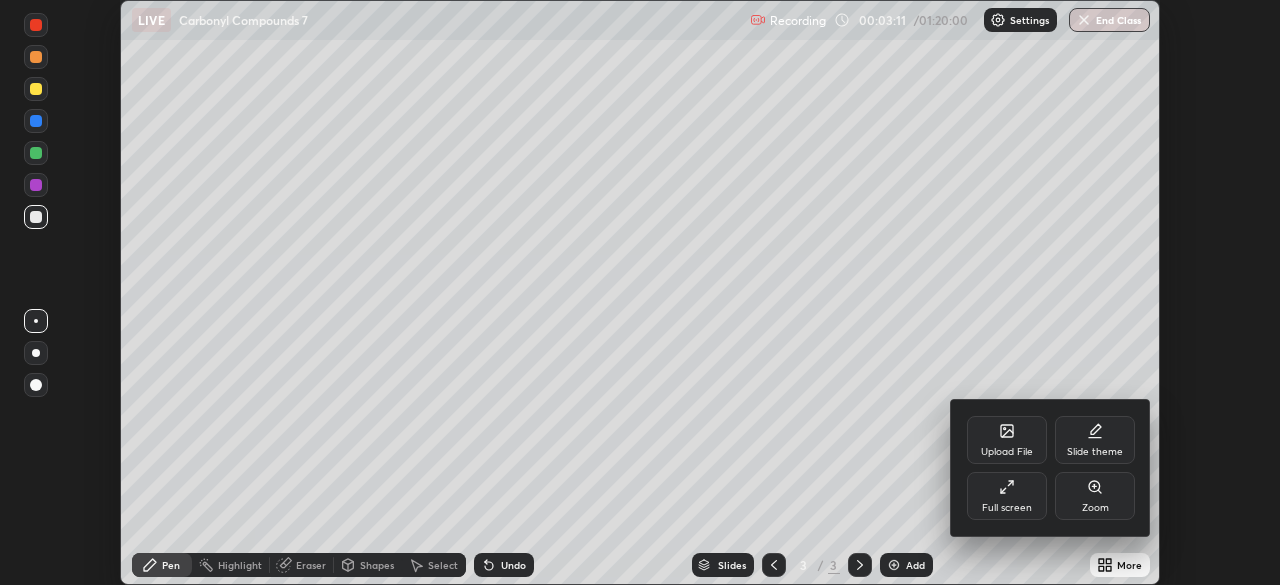 click on "Full screen" at bounding box center [1007, 496] 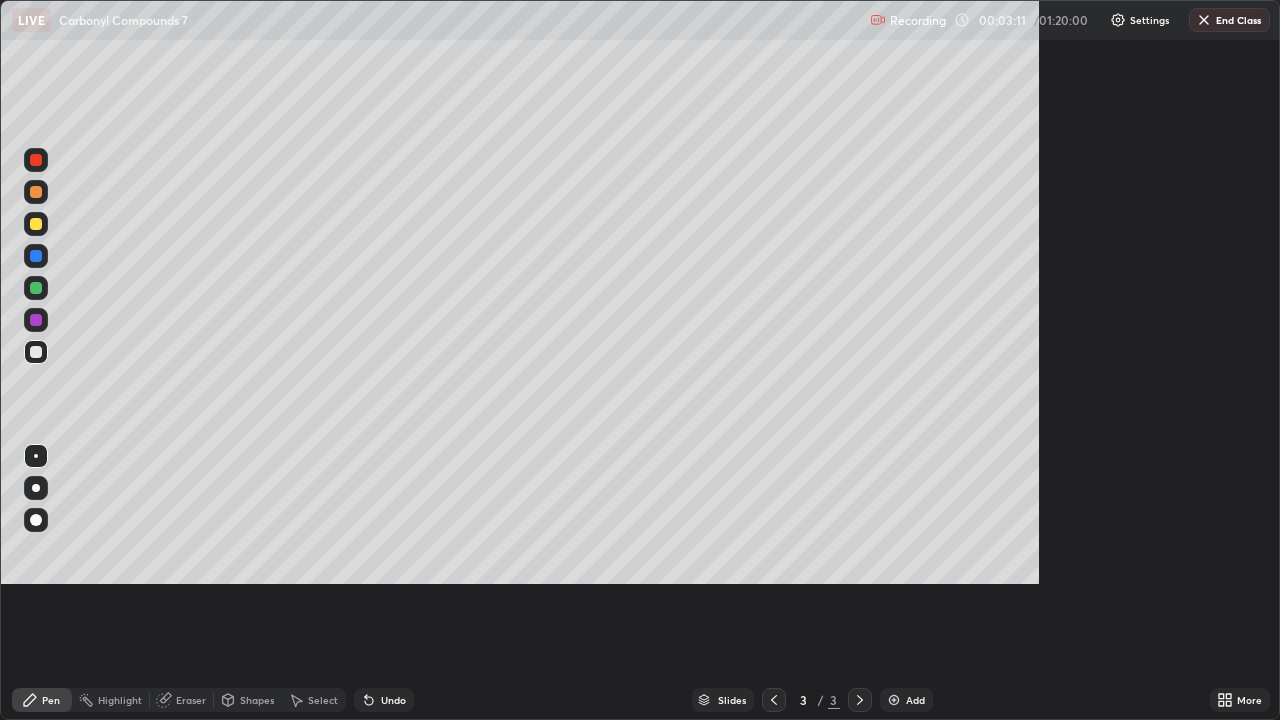 scroll, scrollTop: 99280, scrollLeft: 98720, axis: both 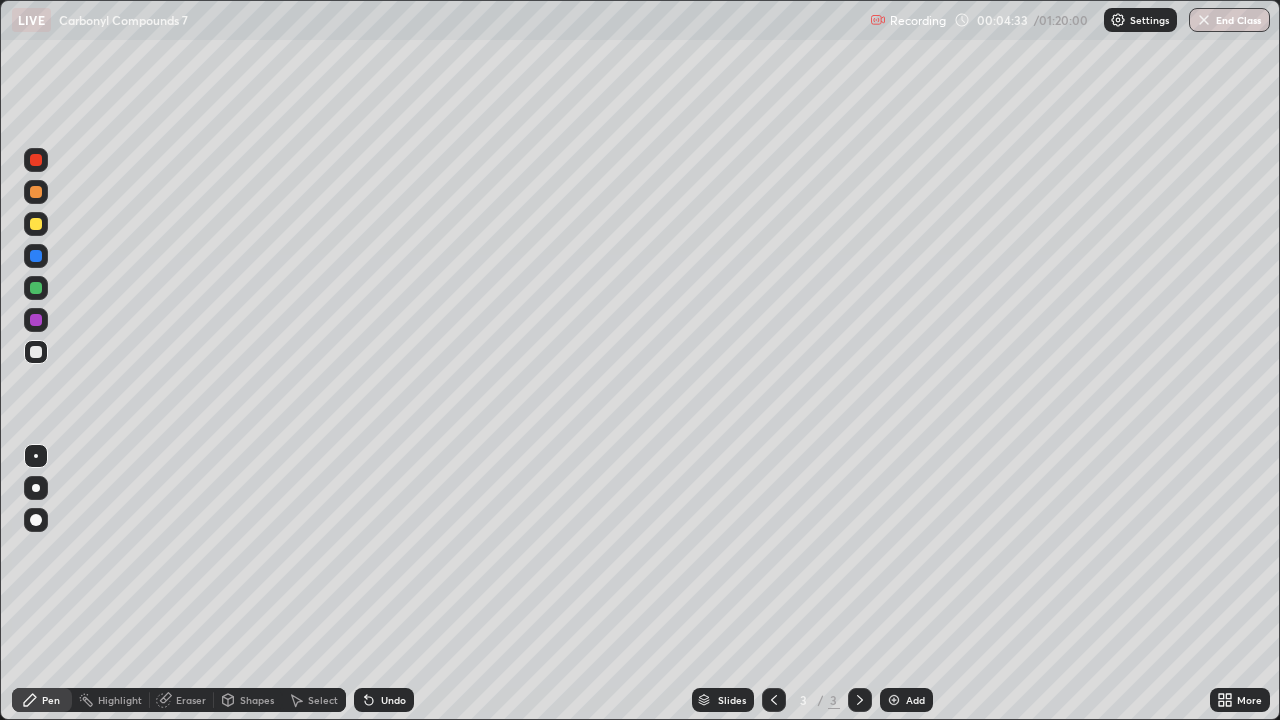 click at bounding box center [894, 700] 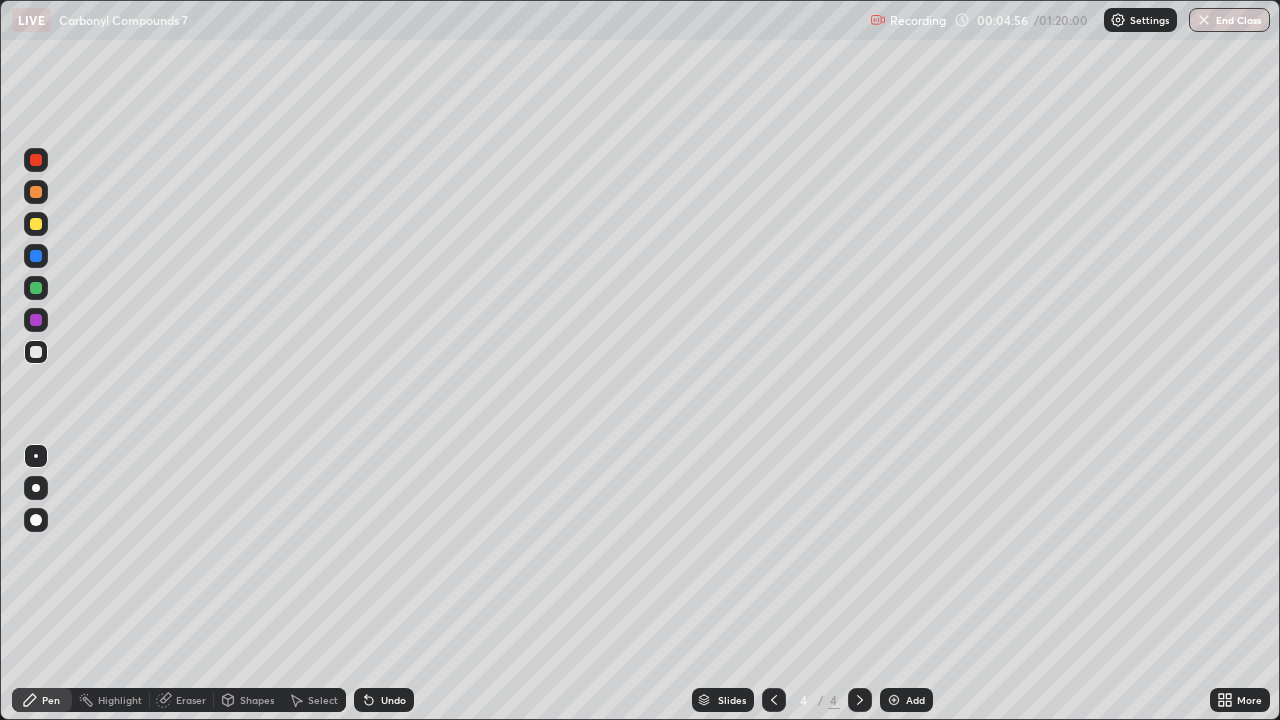 click at bounding box center [36, 224] 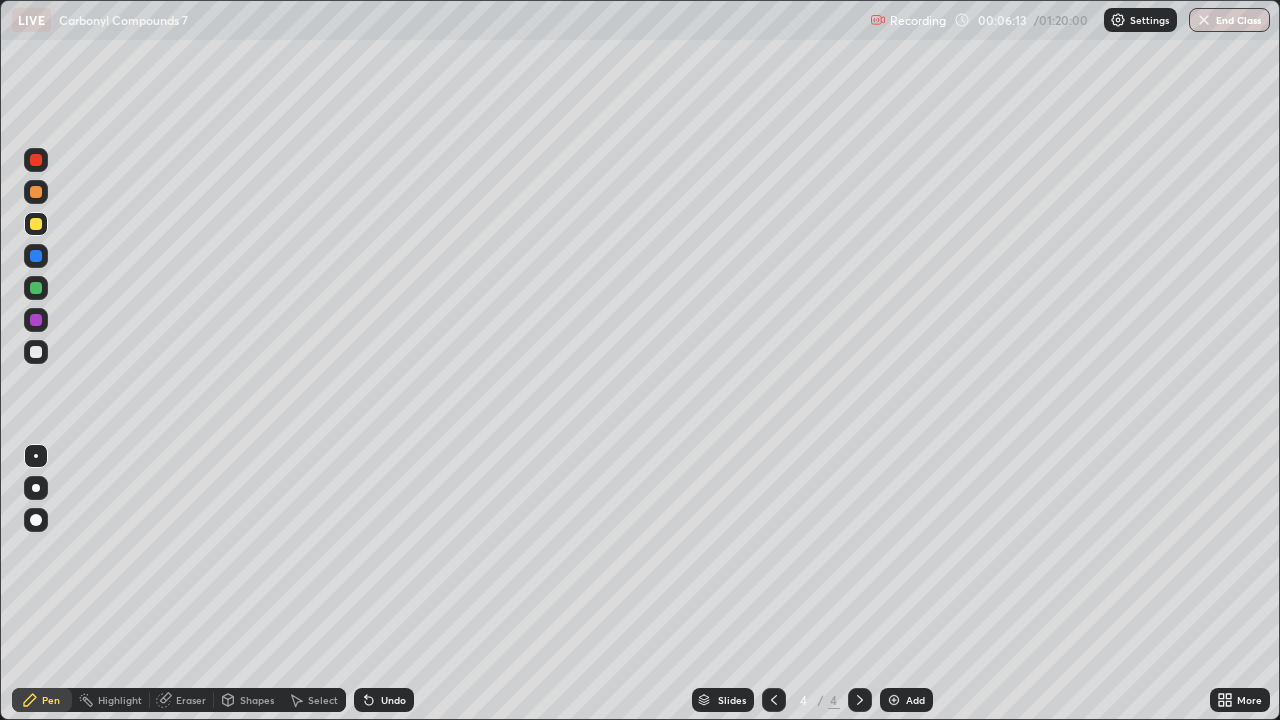 click on "Slides 4 / 4 Add" at bounding box center [812, 700] 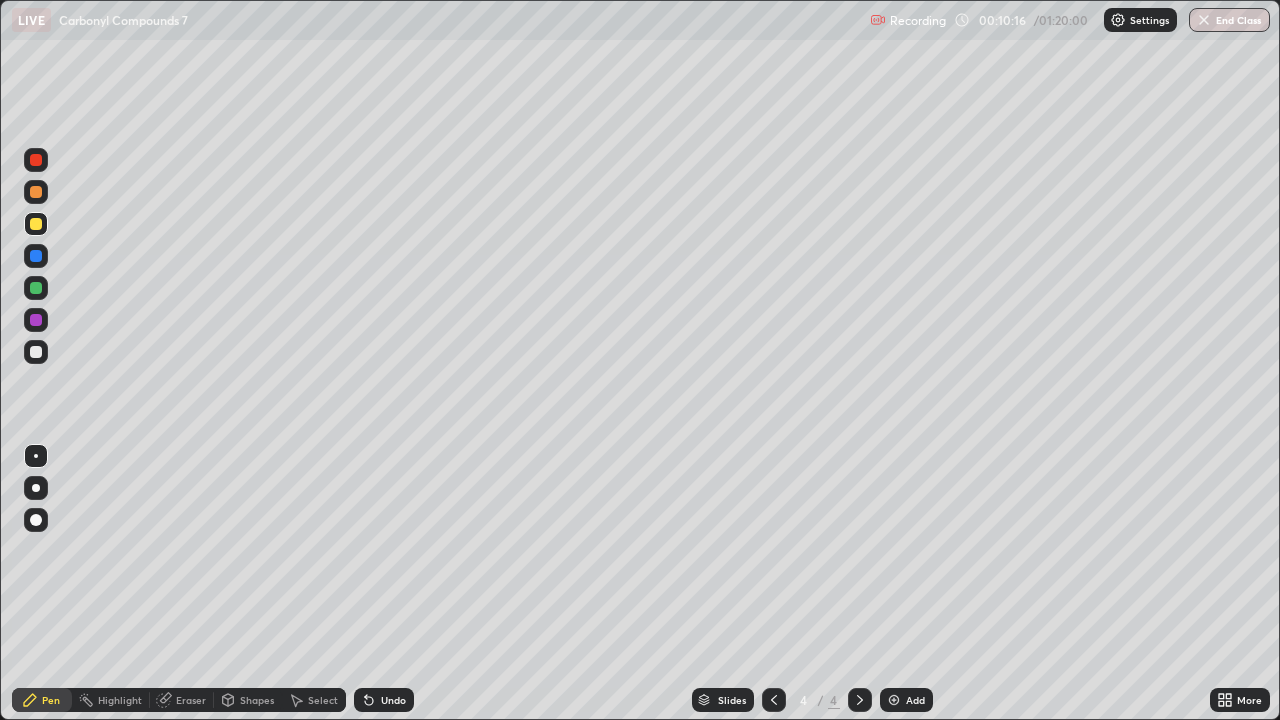 click on "Add" at bounding box center (906, 700) 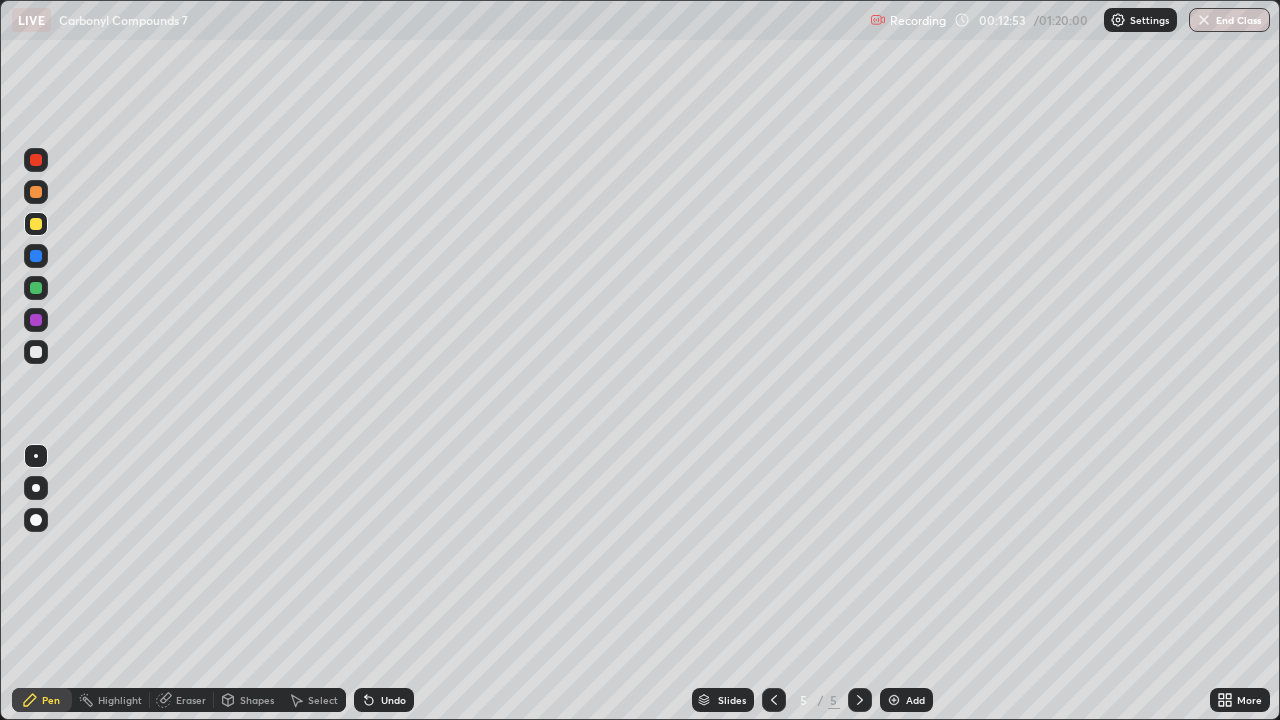 click at bounding box center (36, 352) 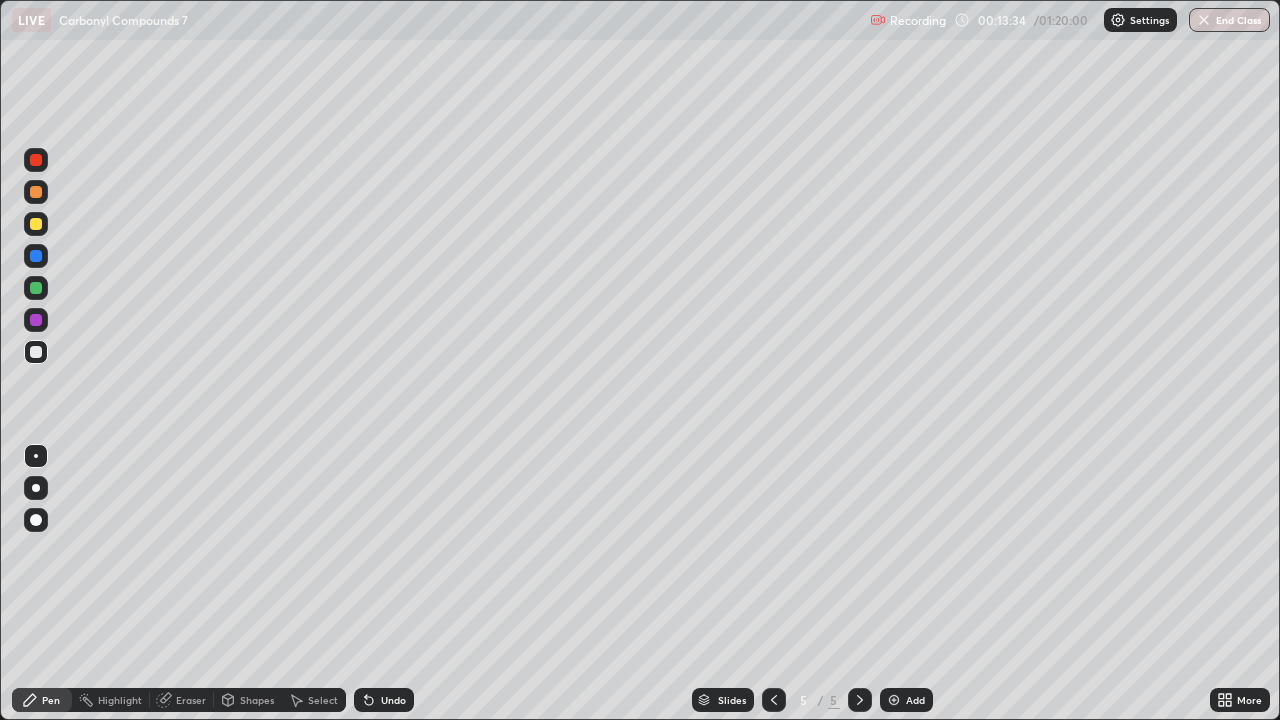 click at bounding box center [36, 224] 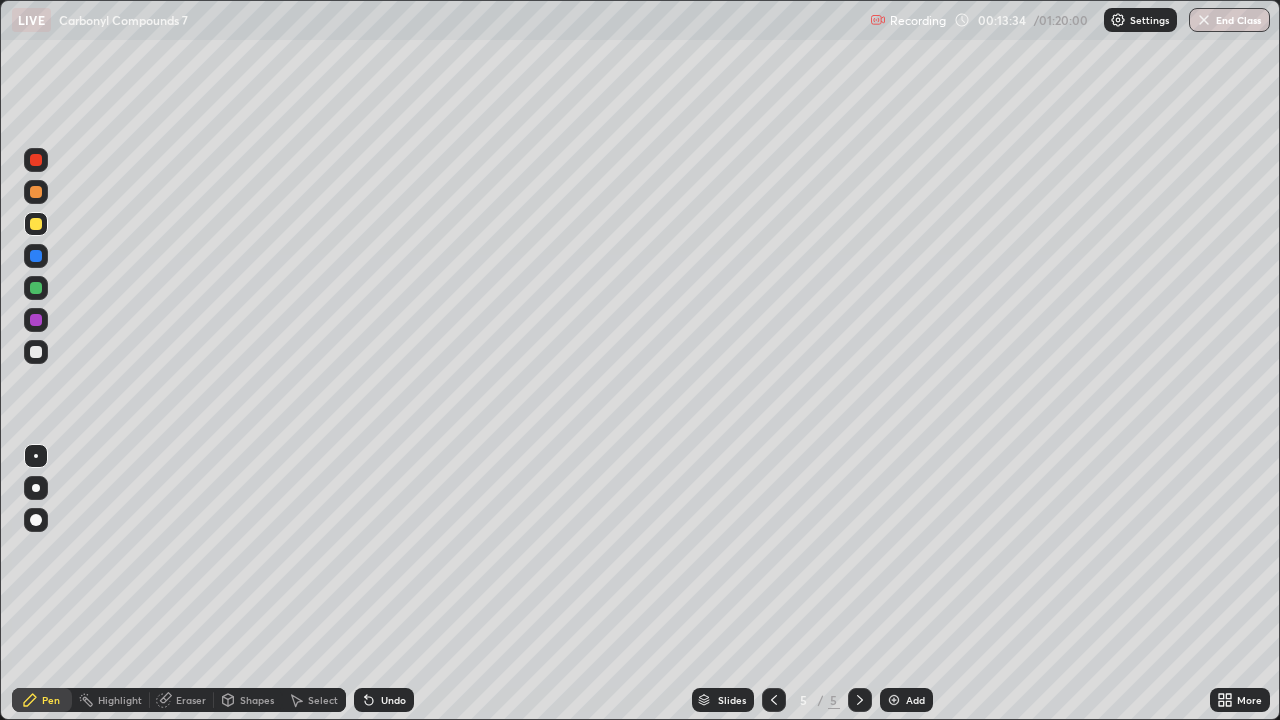 click at bounding box center (36, 352) 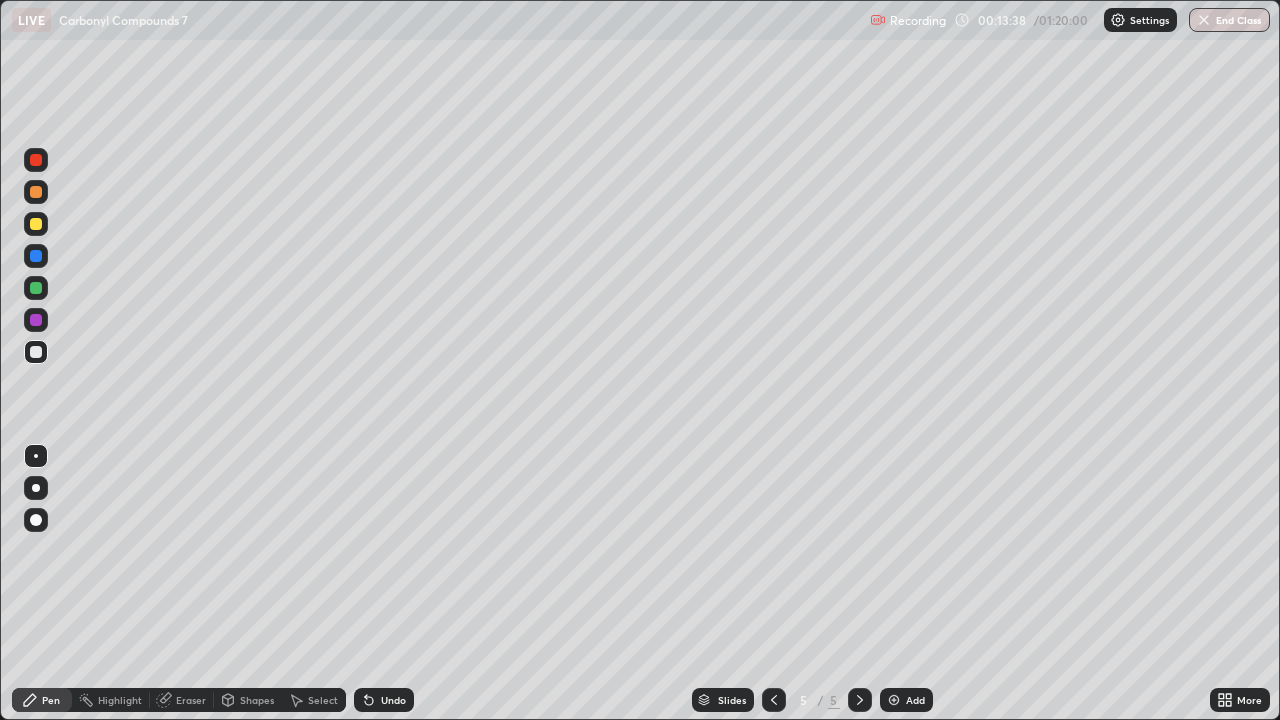 click at bounding box center (894, 700) 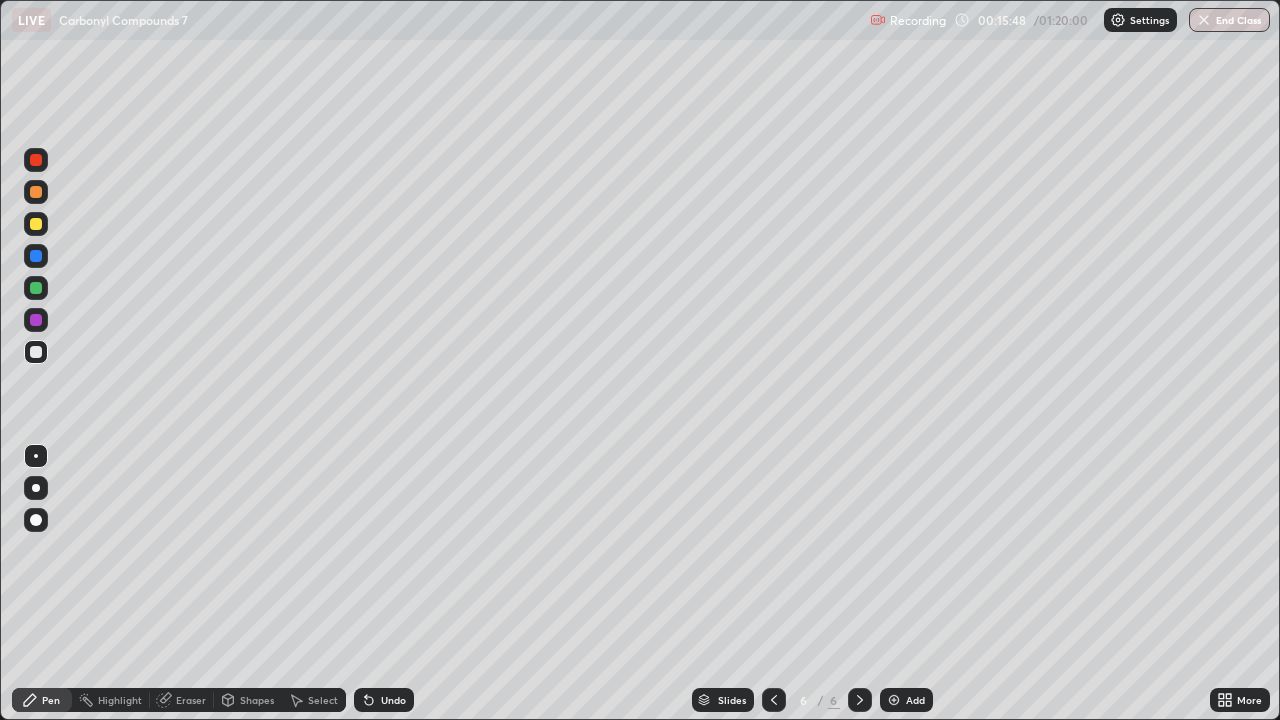 click on "Pen" at bounding box center [51, 700] 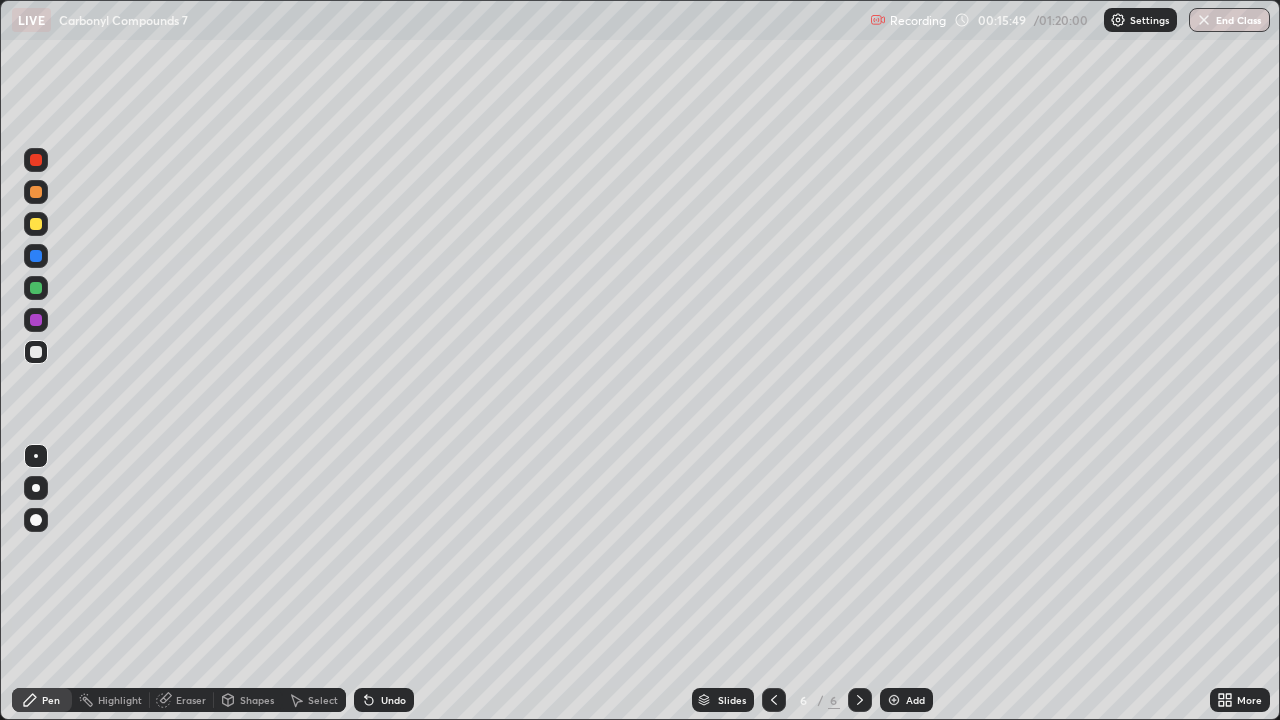 click at bounding box center [36, 352] 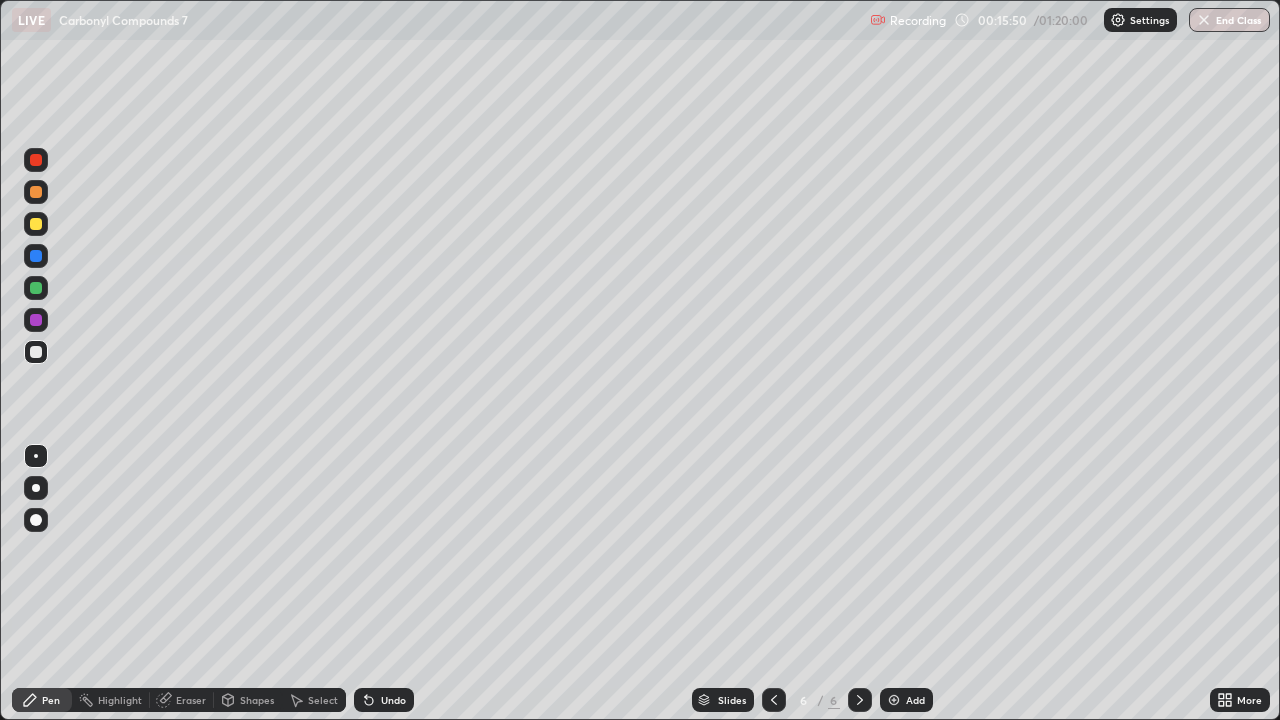 click on "Eraser" at bounding box center [191, 700] 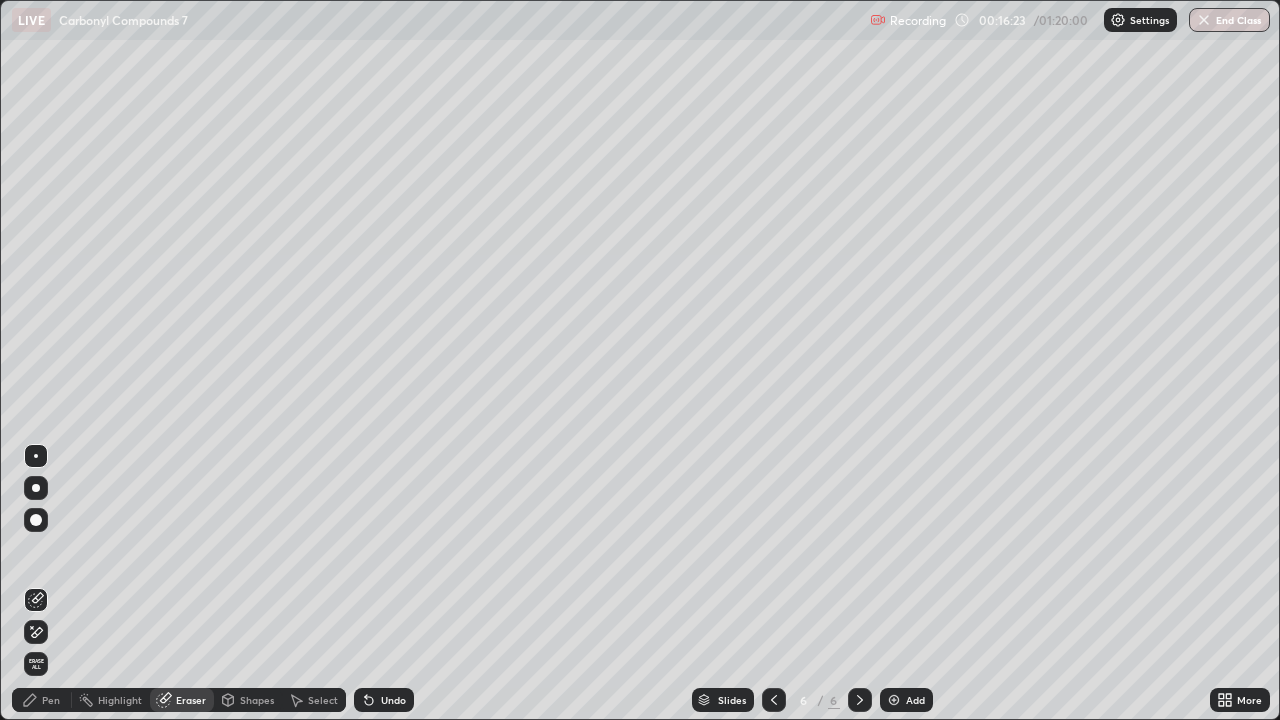 click 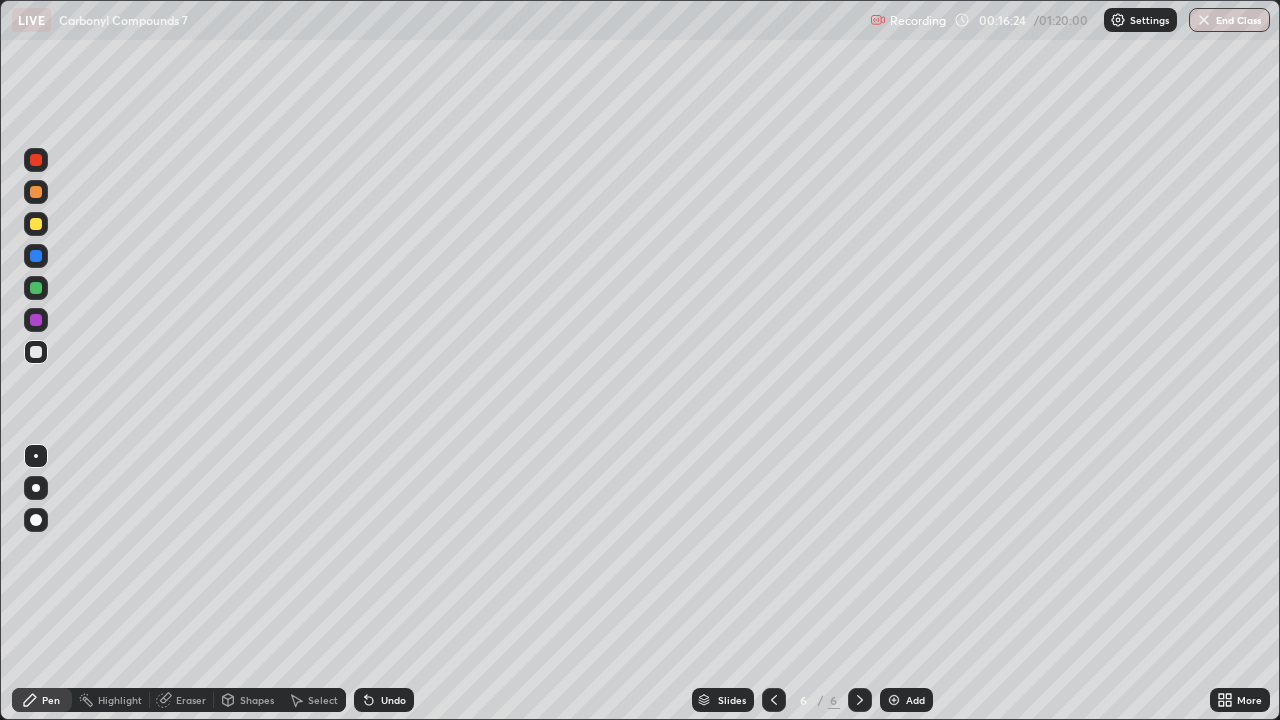 click at bounding box center (36, 224) 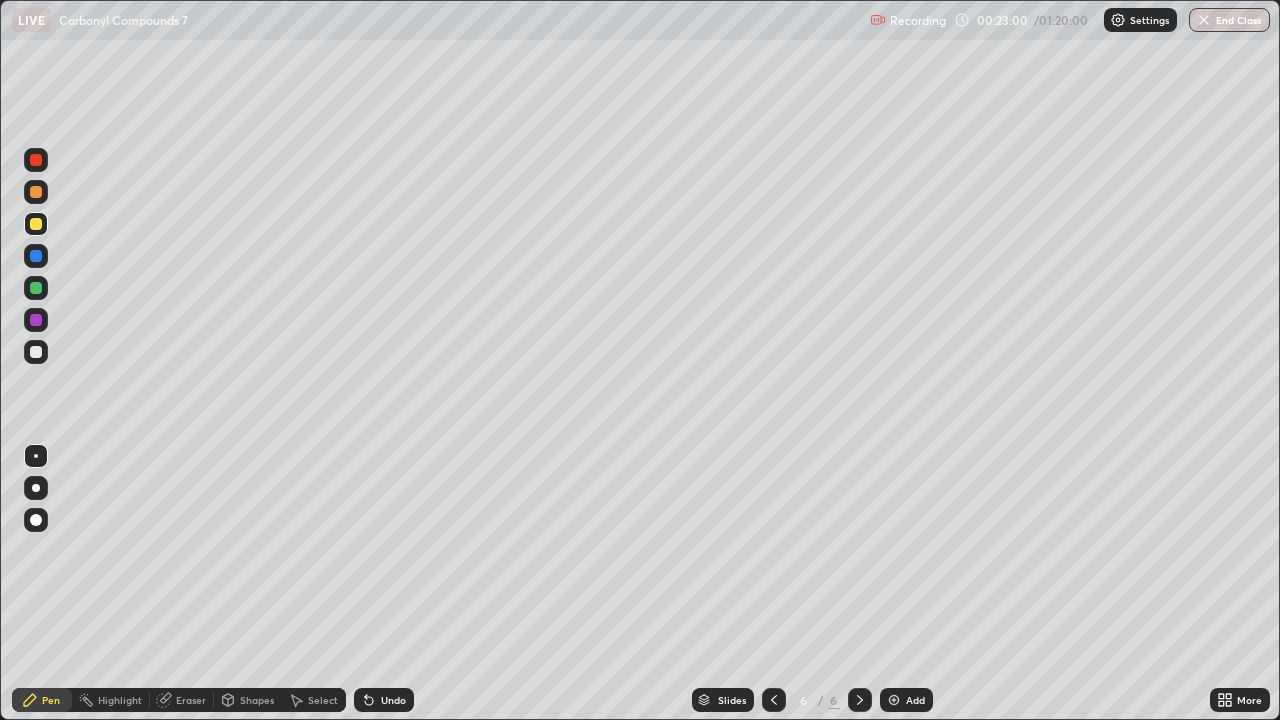 click on "Eraser" at bounding box center [191, 700] 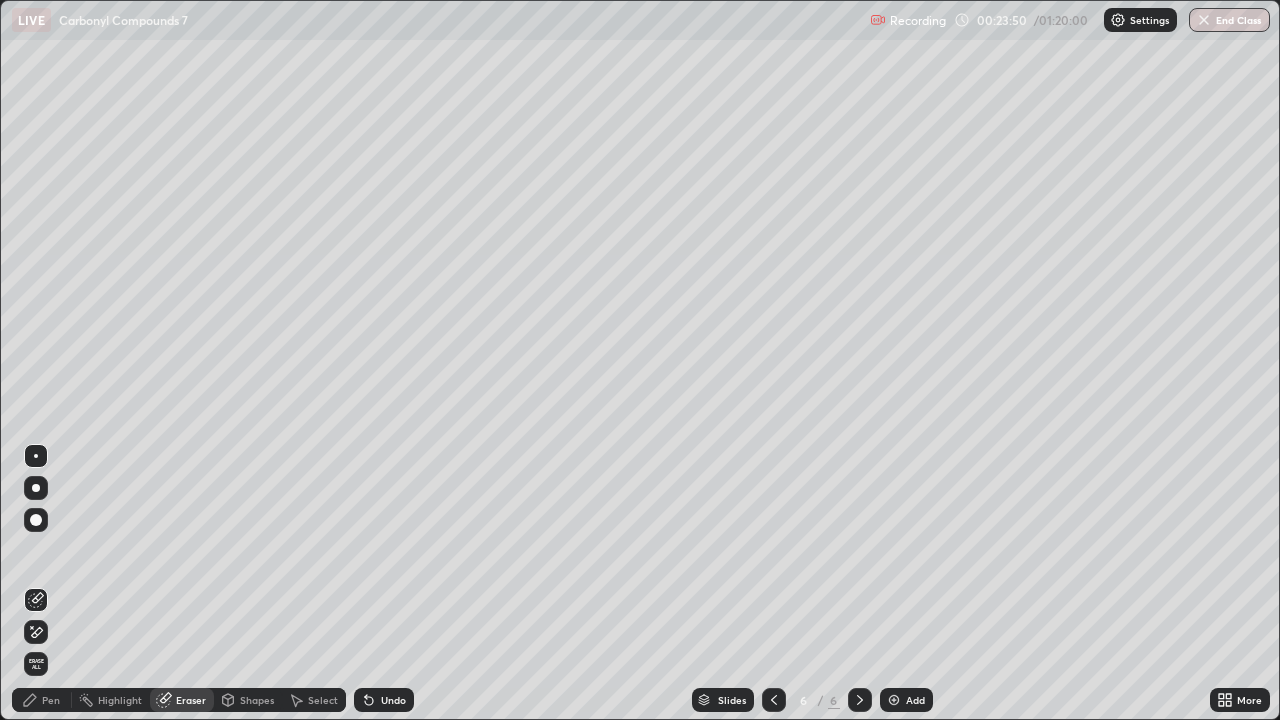 click on "Pen" at bounding box center (51, 700) 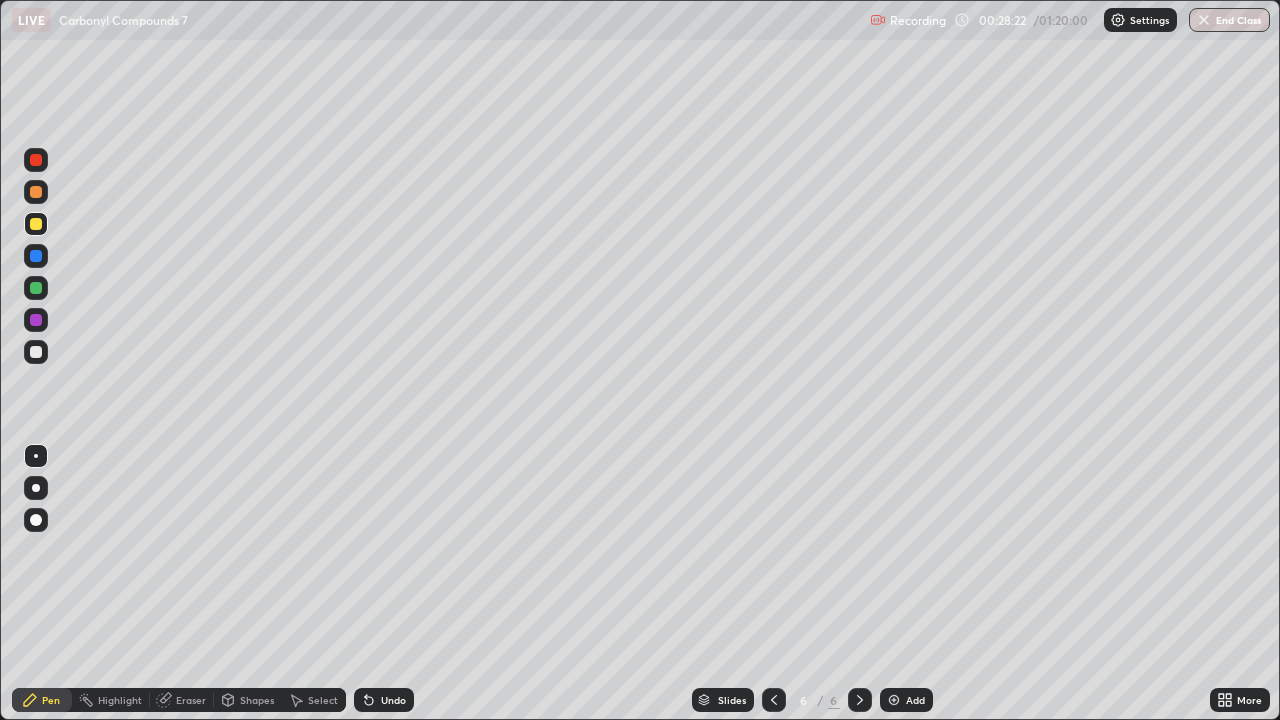 click at bounding box center [36, 352] 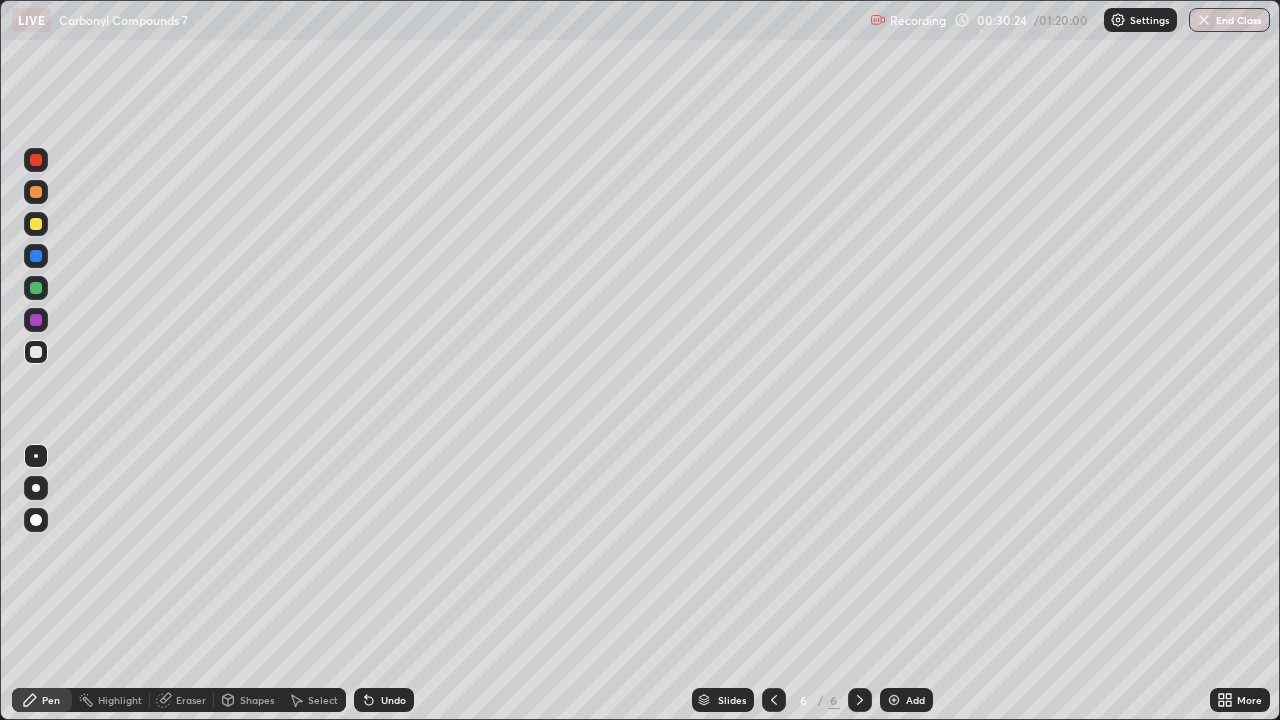click at bounding box center [36, 224] 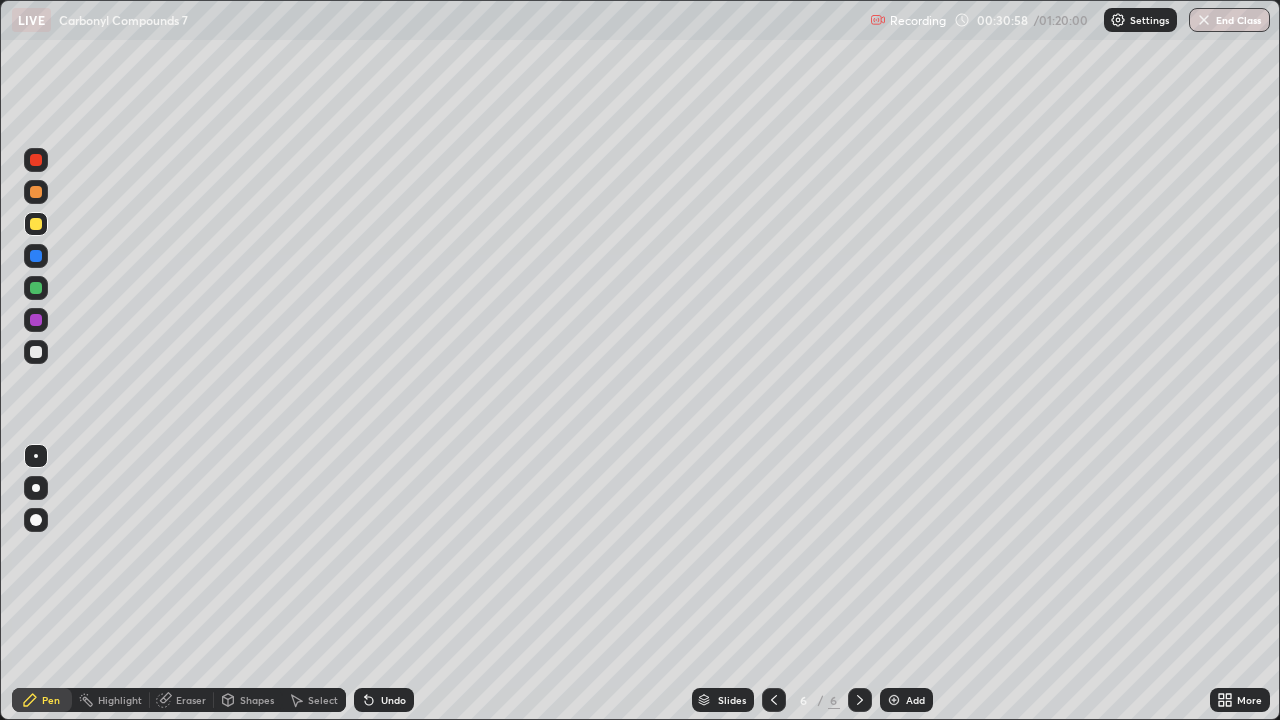 click on "Add" at bounding box center [915, 700] 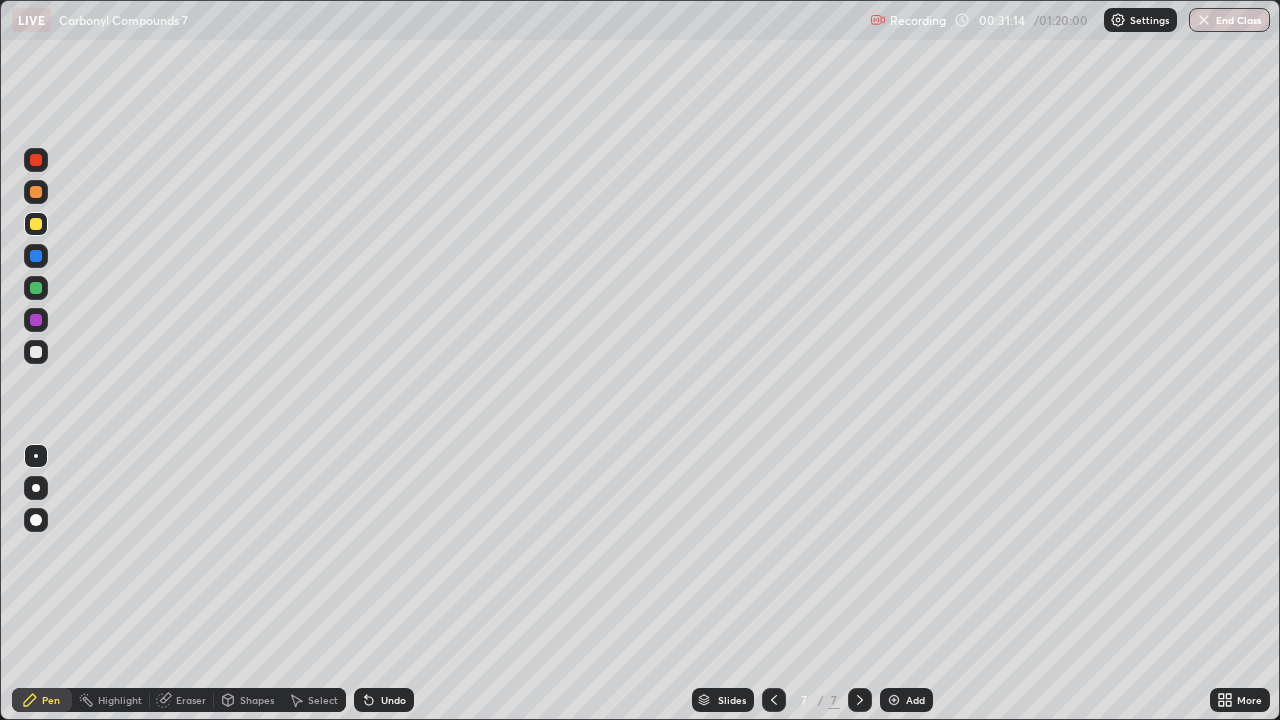 click at bounding box center (36, 352) 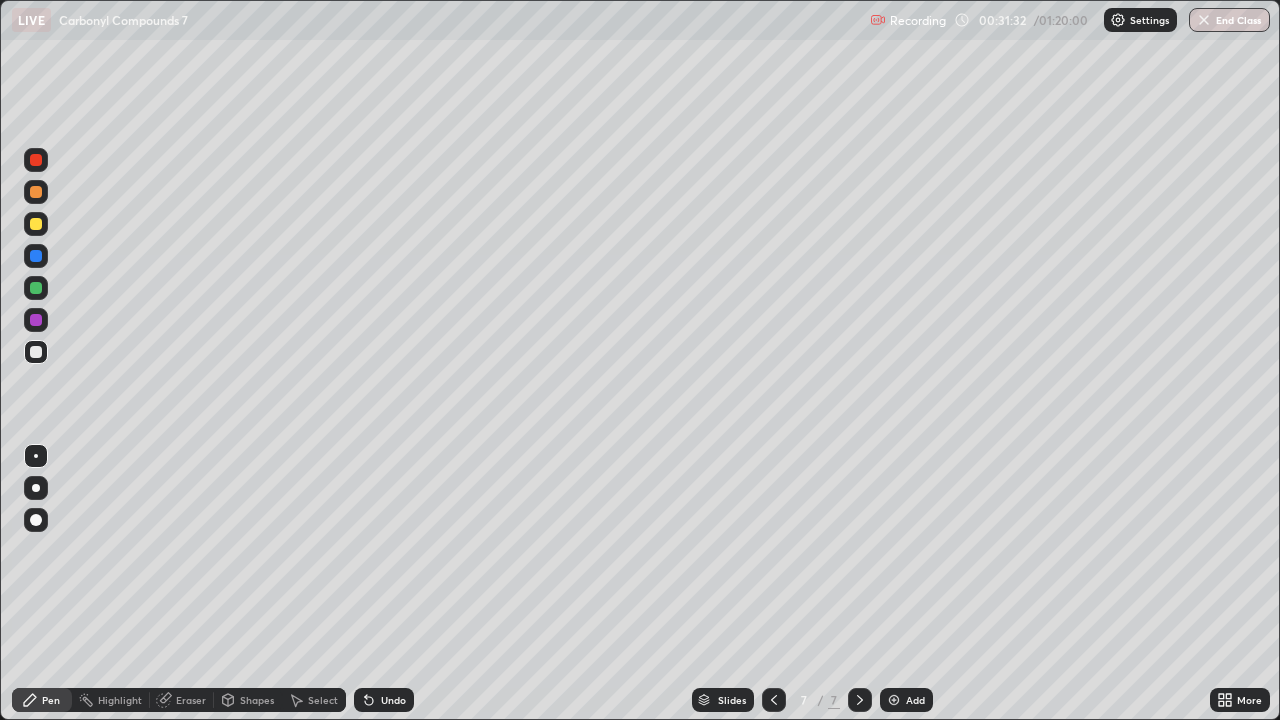 click at bounding box center [36, 224] 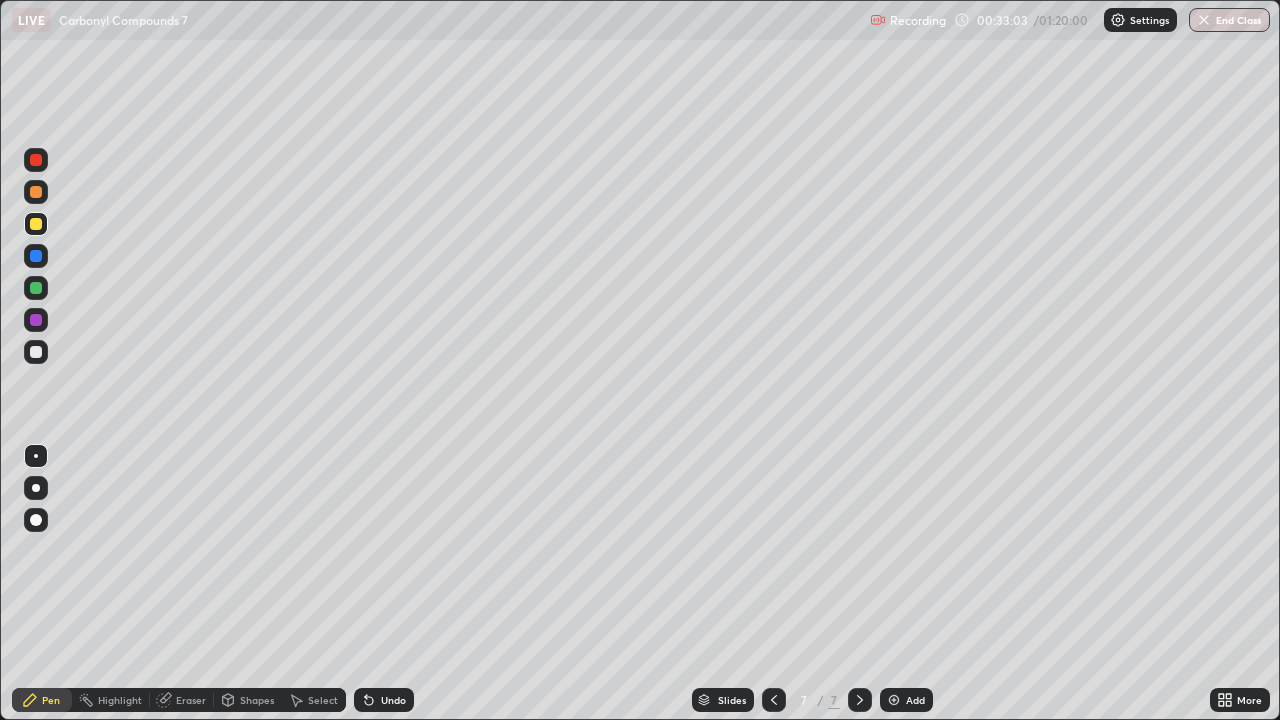 click on "Eraser" at bounding box center [191, 700] 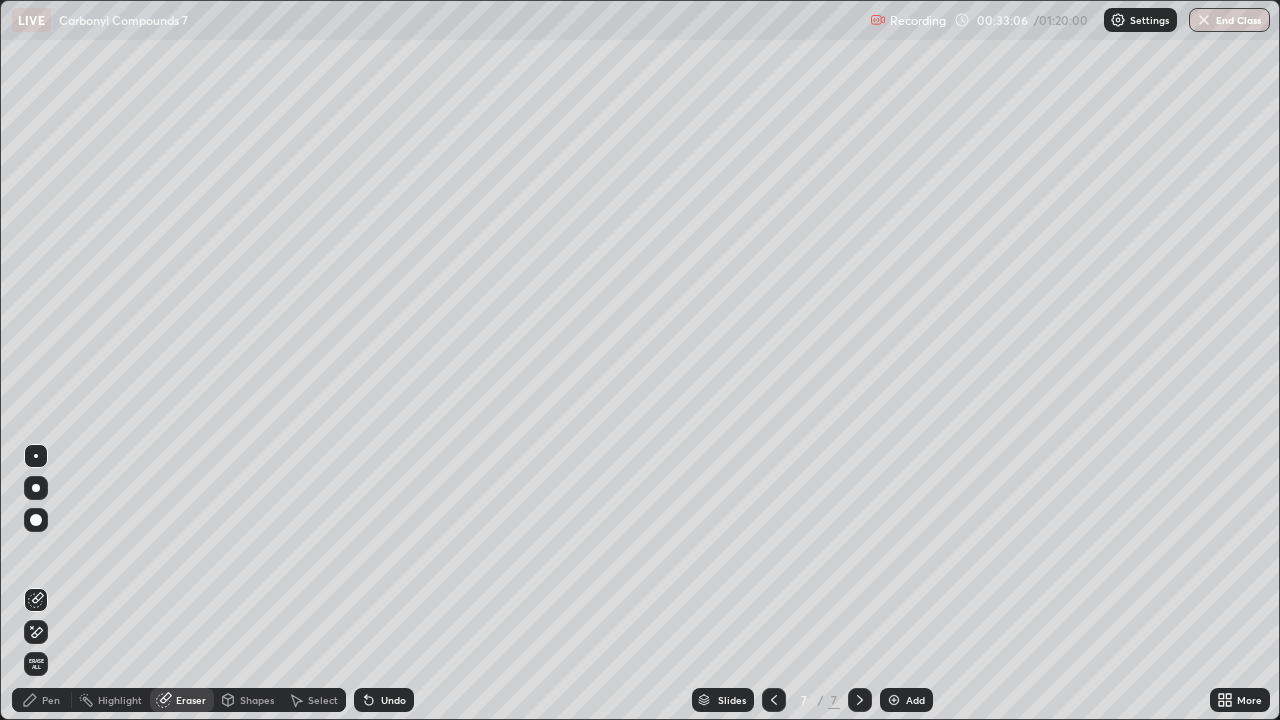 click on "Pen" at bounding box center (51, 700) 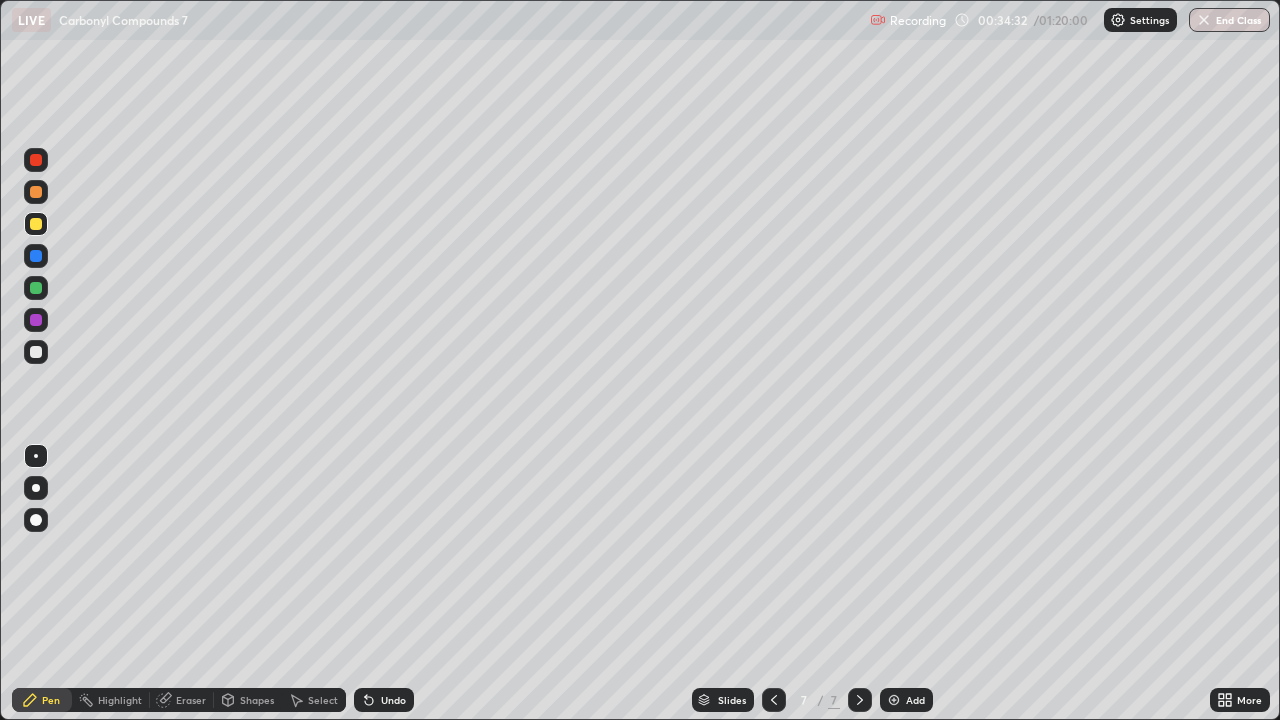 click on "Eraser" at bounding box center [191, 700] 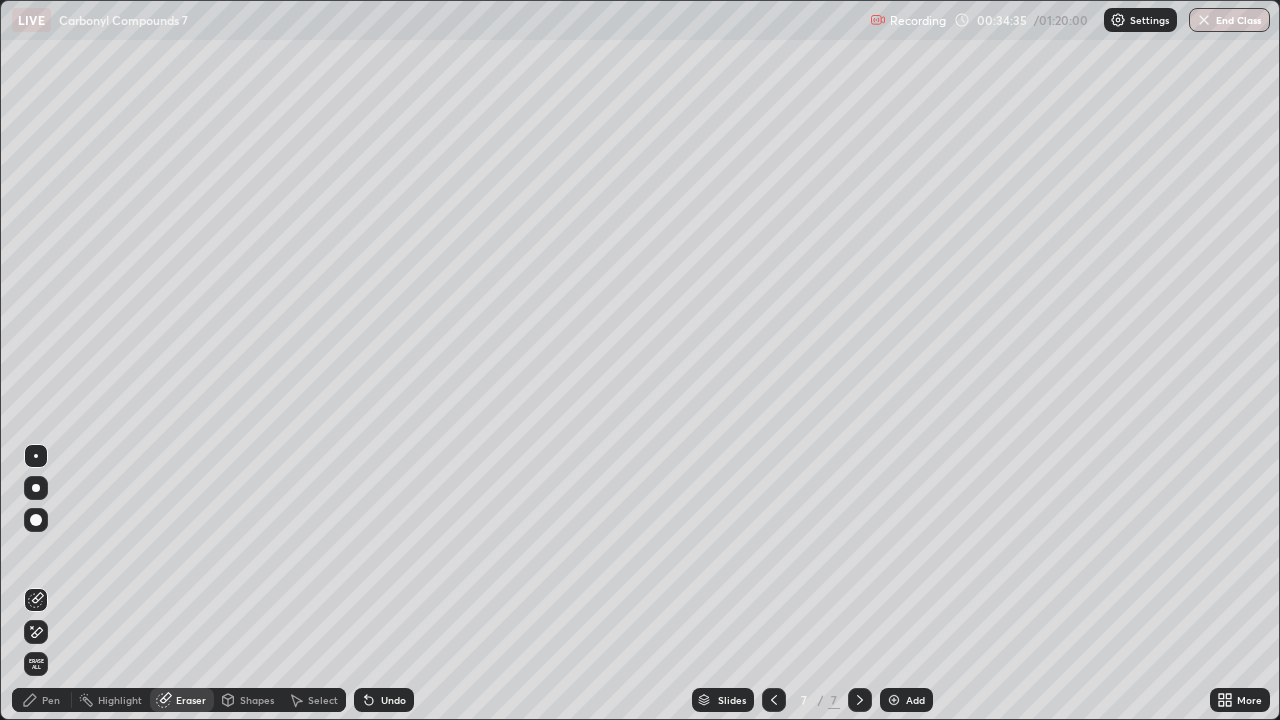 click on "Pen" at bounding box center (51, 700) 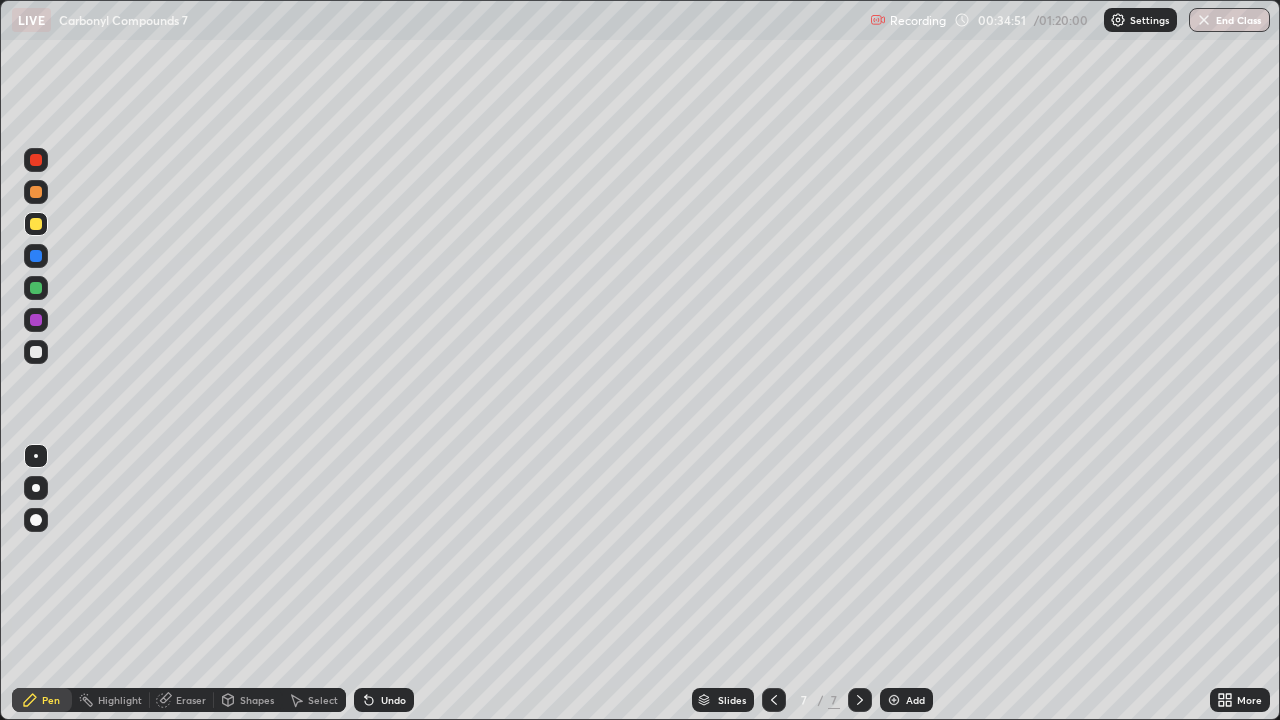 click on "Eraser" at bounding box center [191, 700] 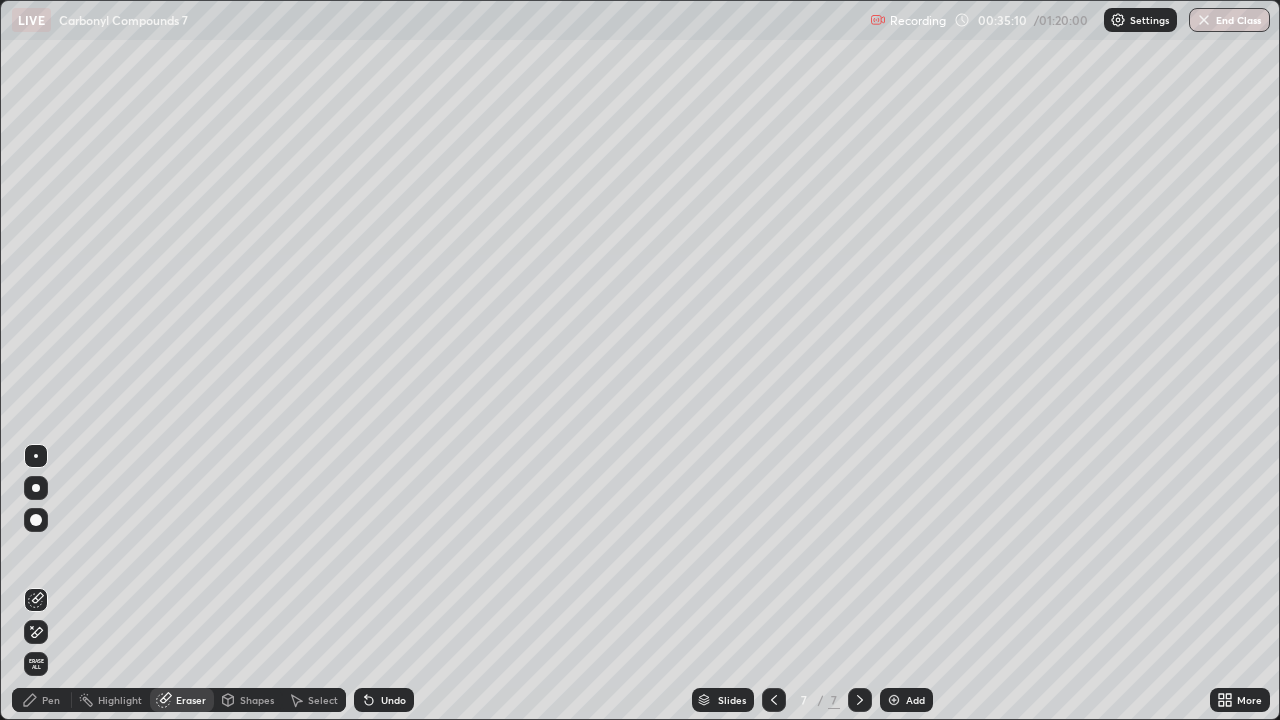 click on "Eraser" at bounding box center [191, 700] 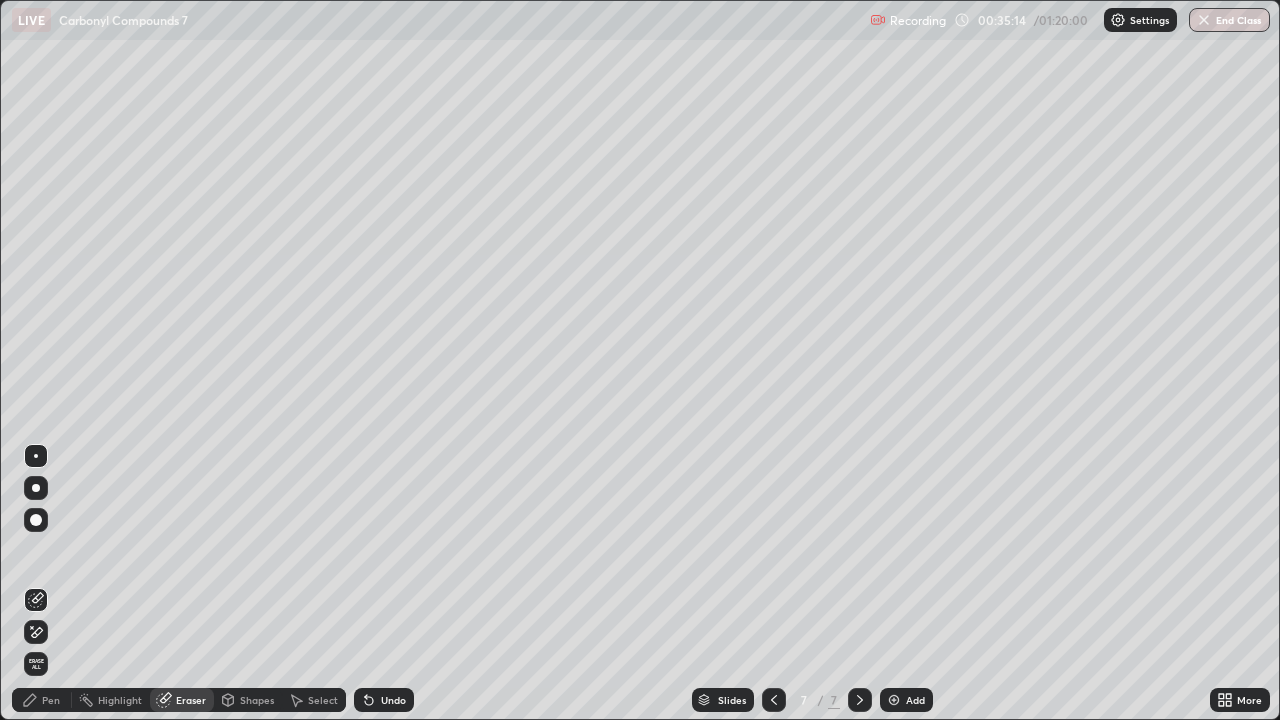 click on "Pen" at bounding box center [51, 700] 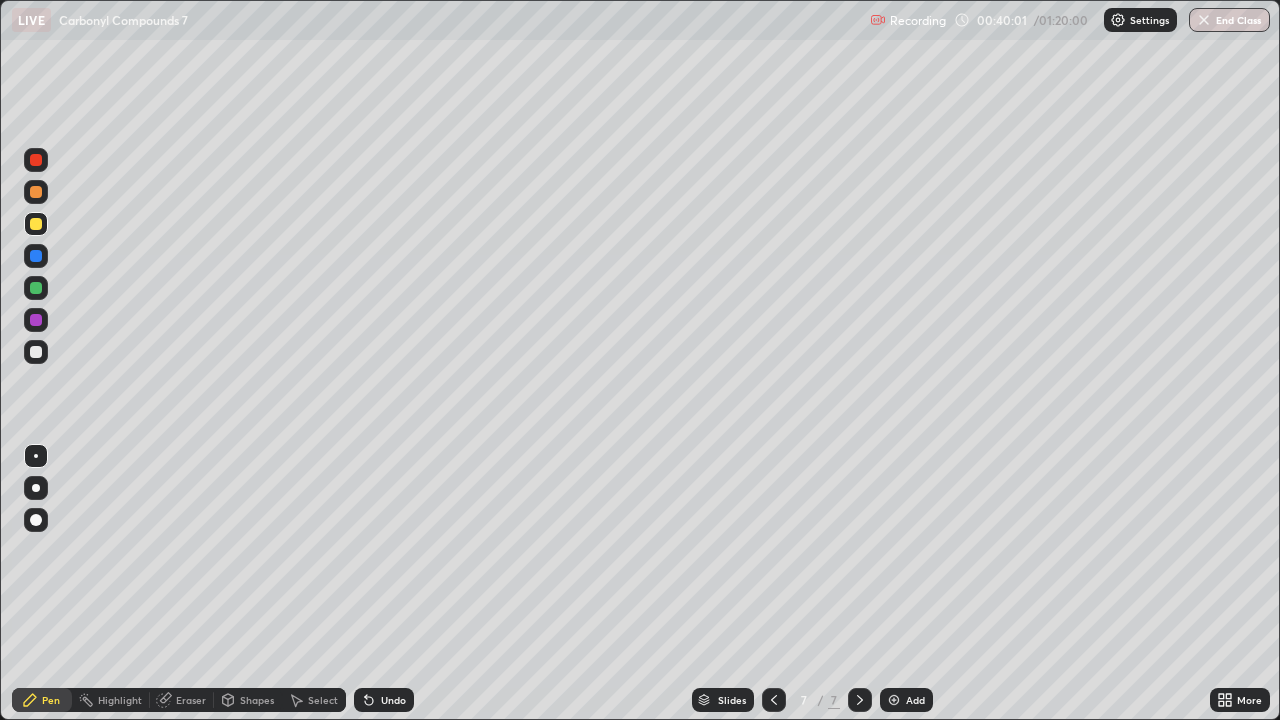 click on "Undo" at bounding box center (384, 700) 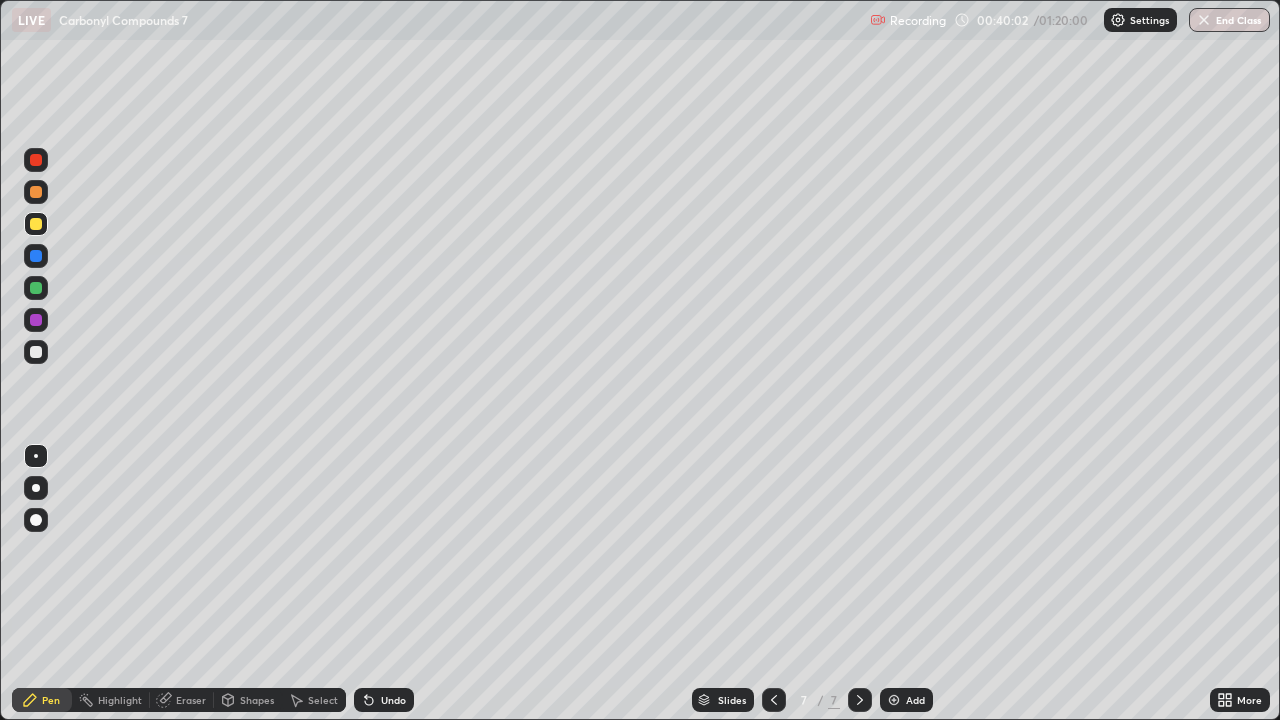 click at bounding box center [36, 352] 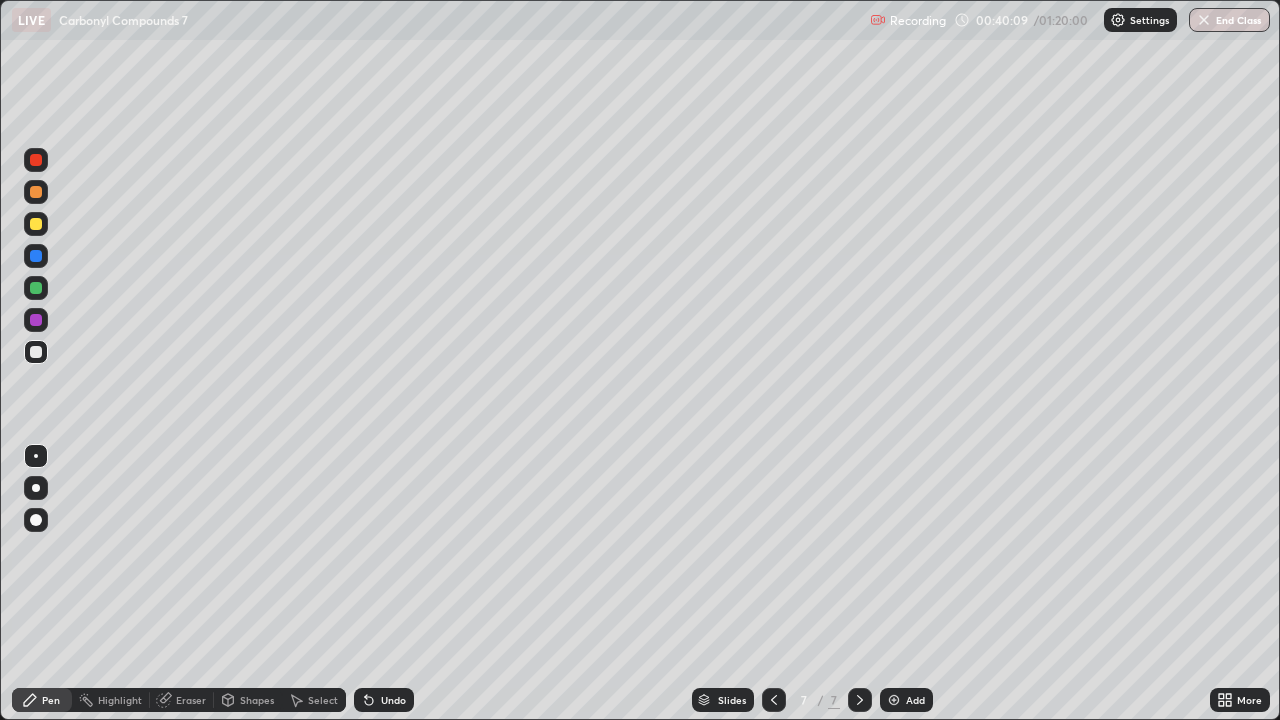 click on "Add" at bounding box center [915, 700] 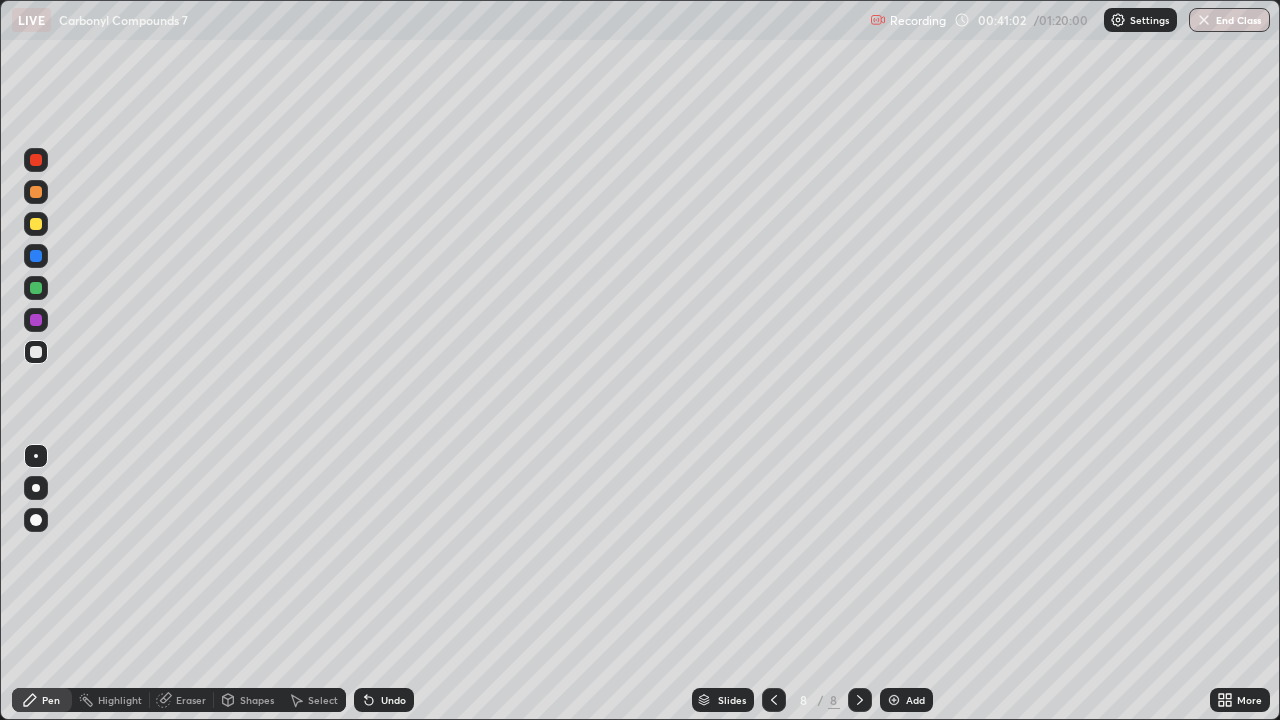 click on "Eraser" at bounding box center (191, 700) 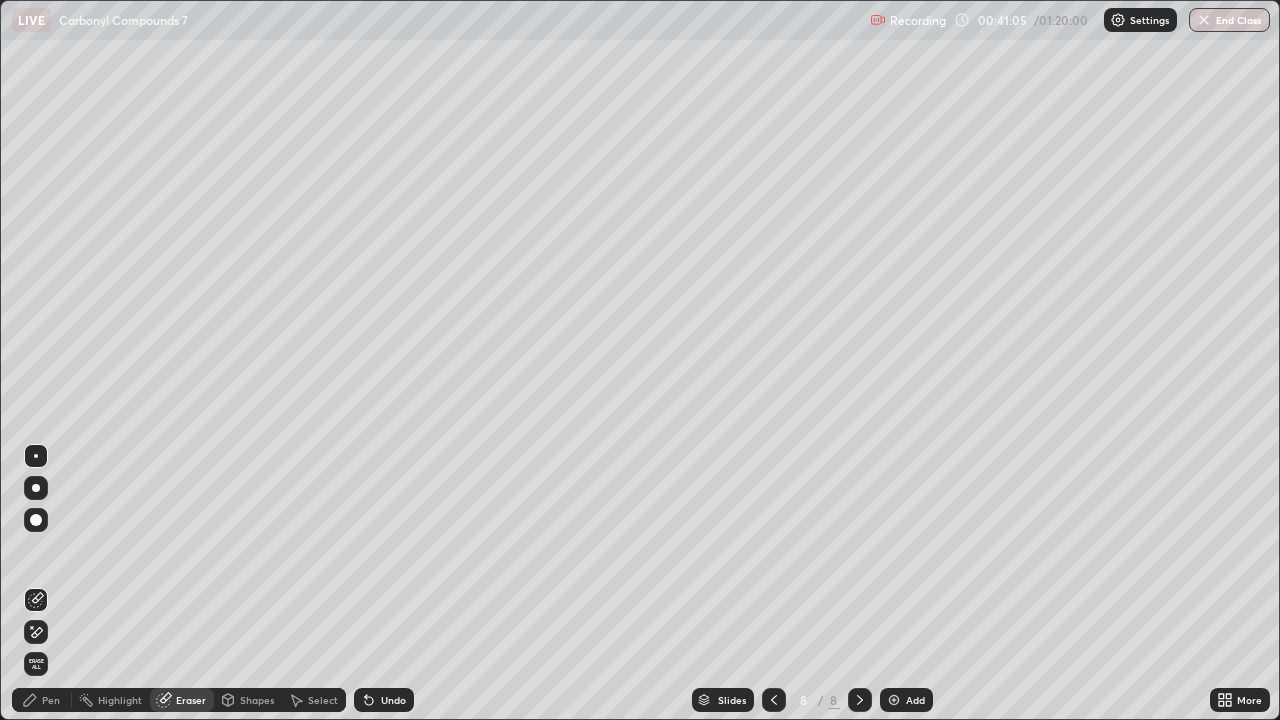 click on "Pen" at bounding box center (51, 700) 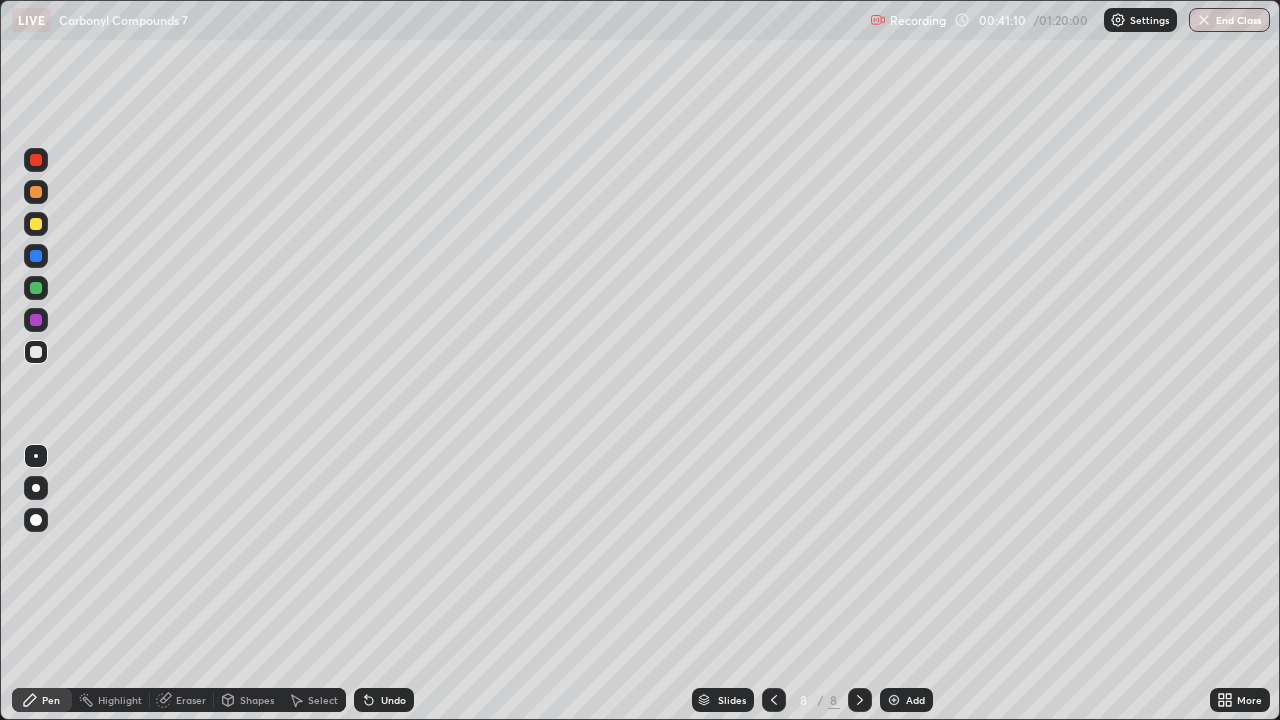 click 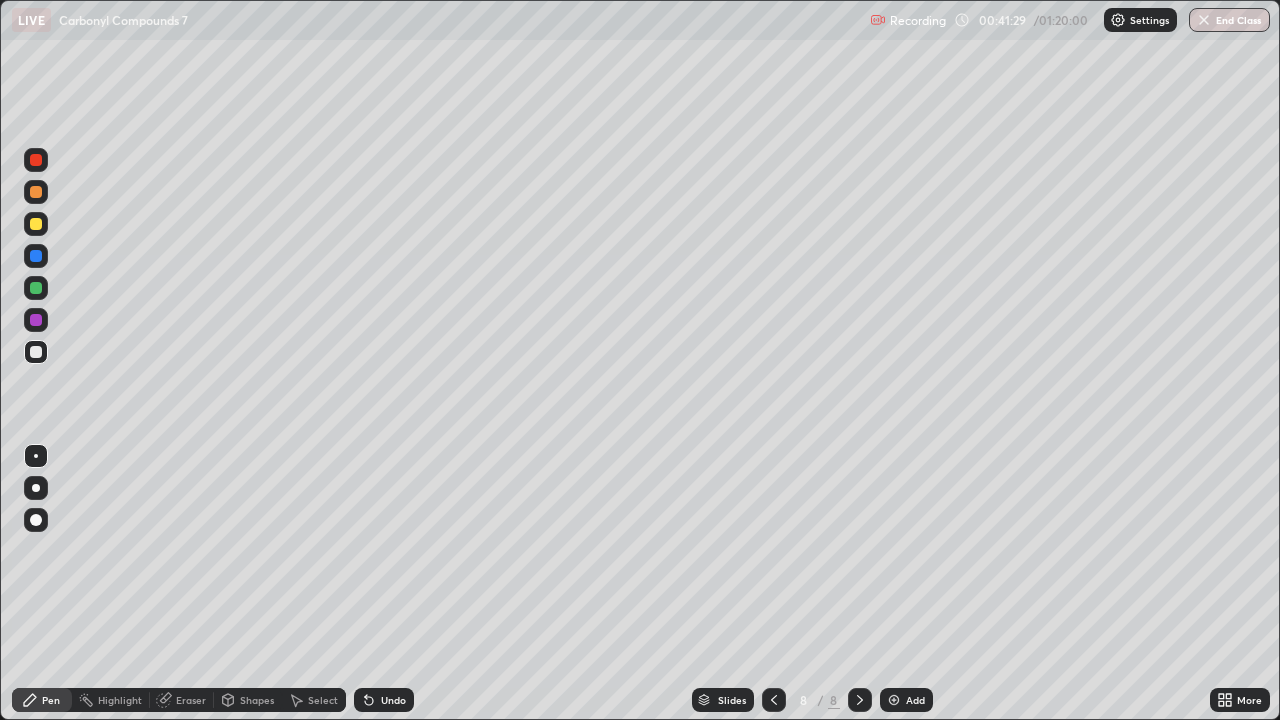 click at bounding box center [36, 224] 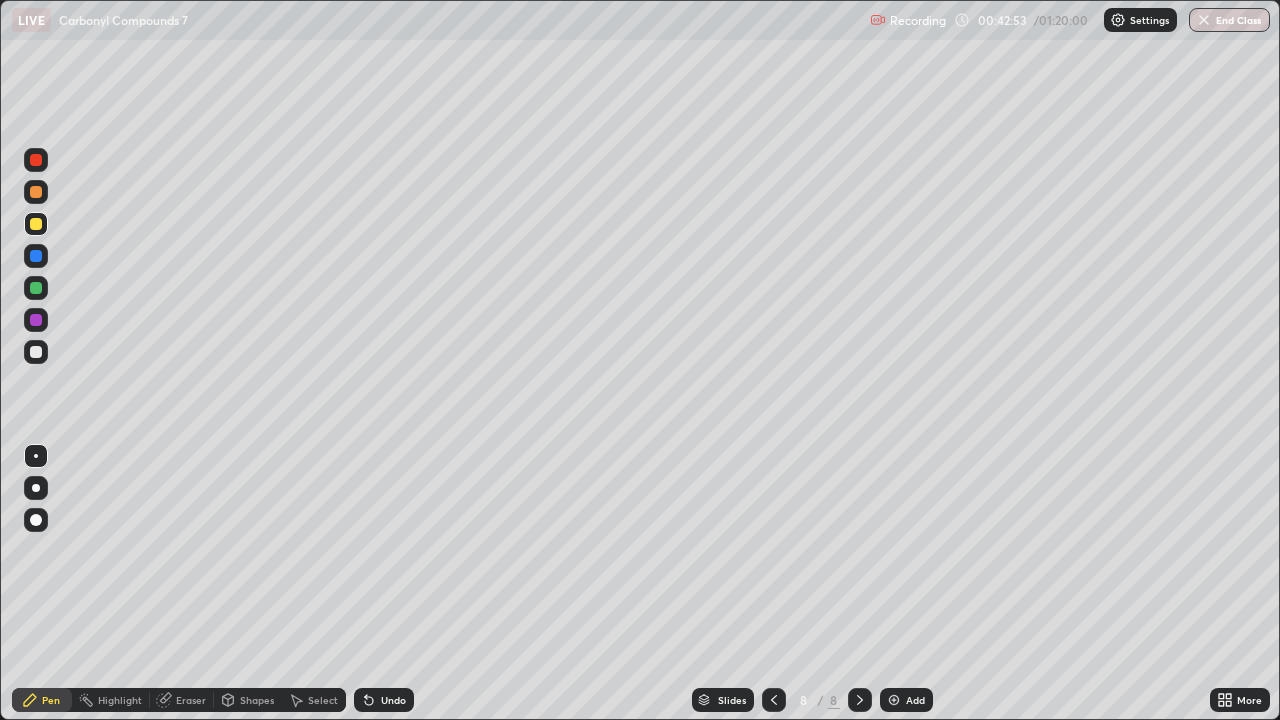 click at bounding box center (36, 352) 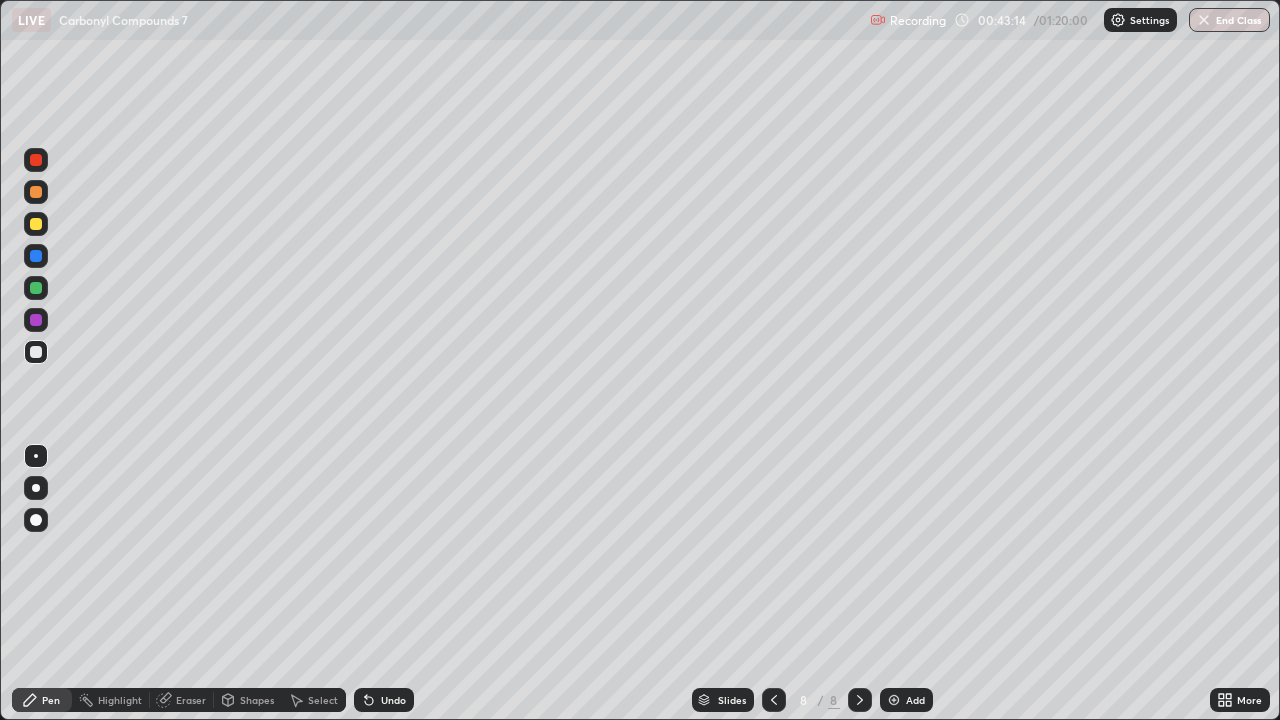 click at bounding box center (36, 224) 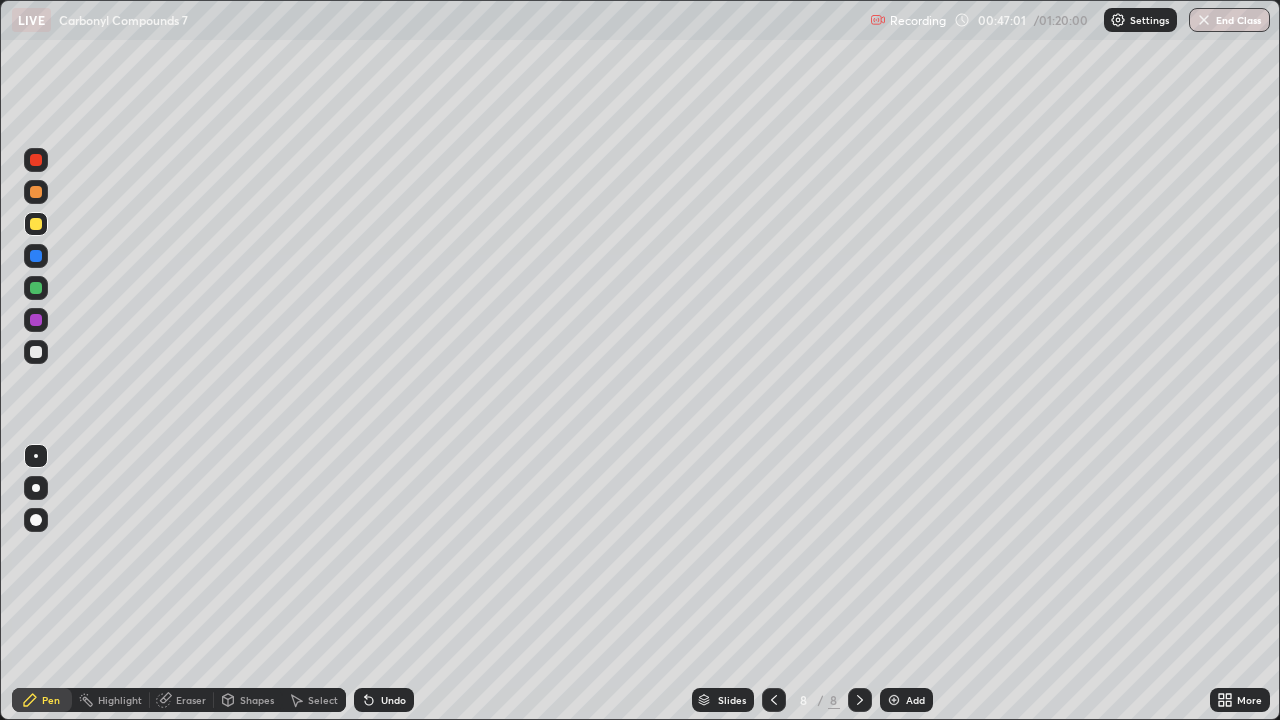 click at bounding box center (36, 352) 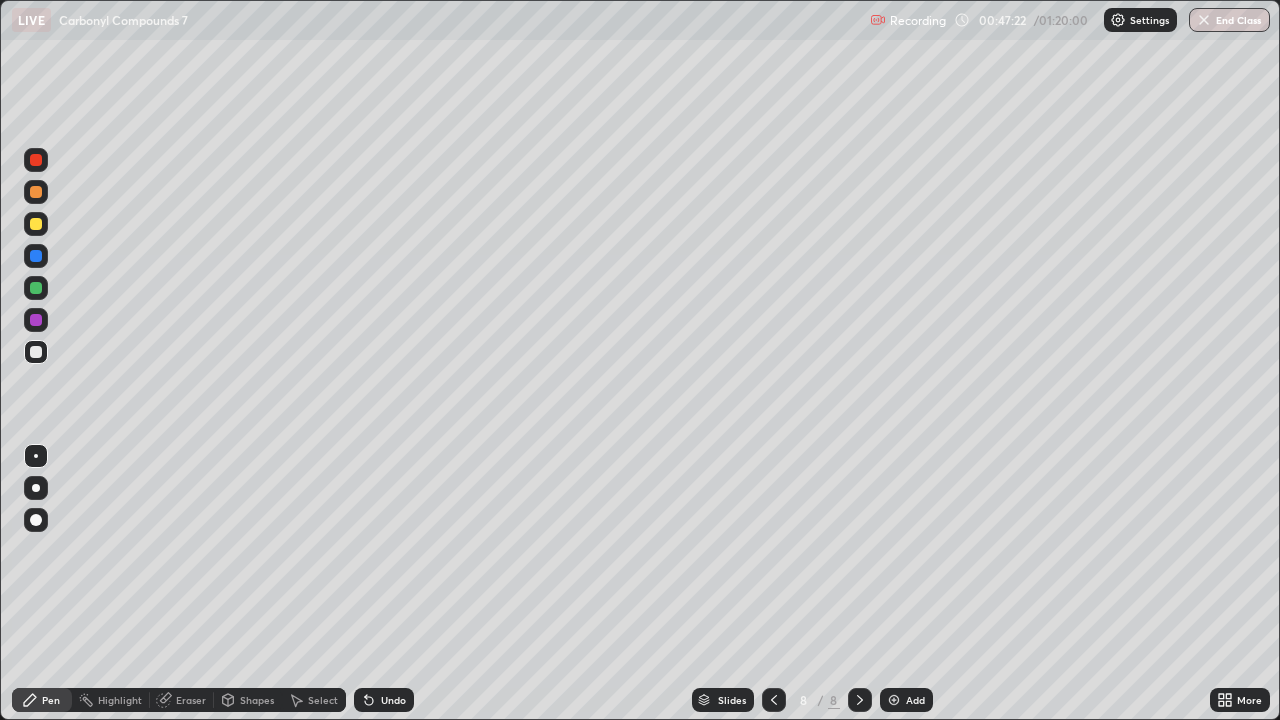 click at bounding box center [36, 224] 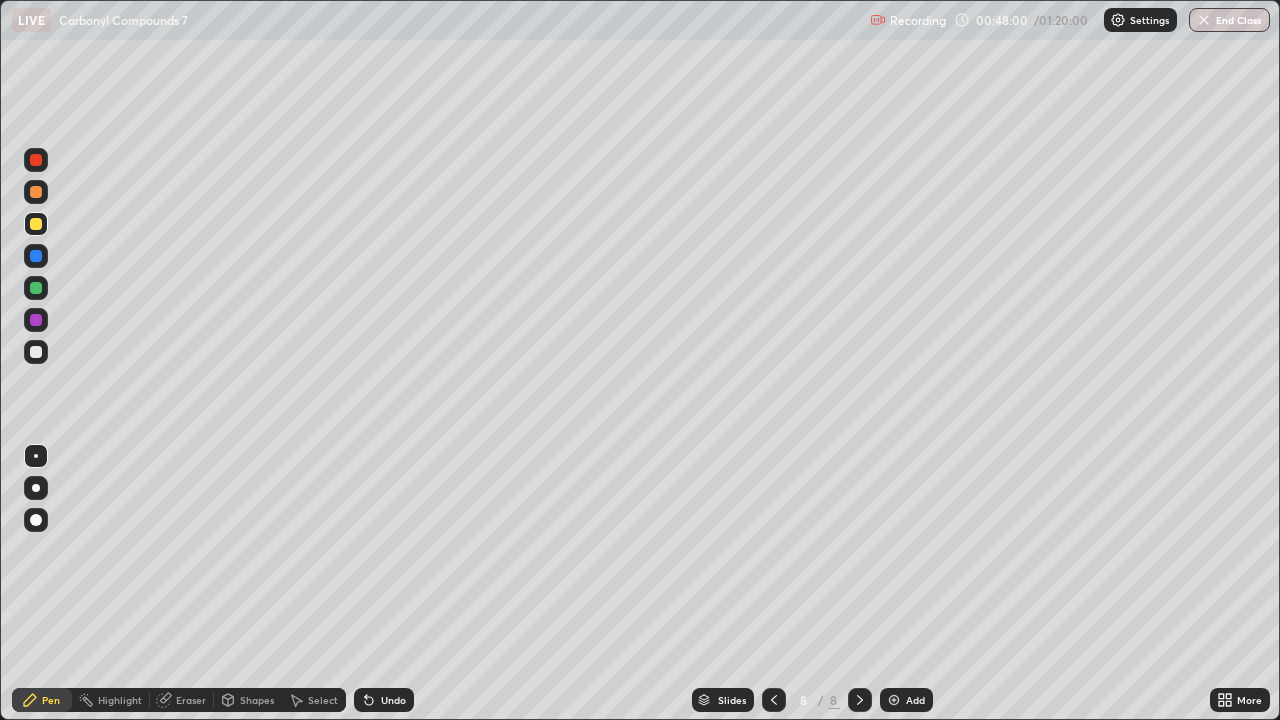 click at bounding box center [36, 352] 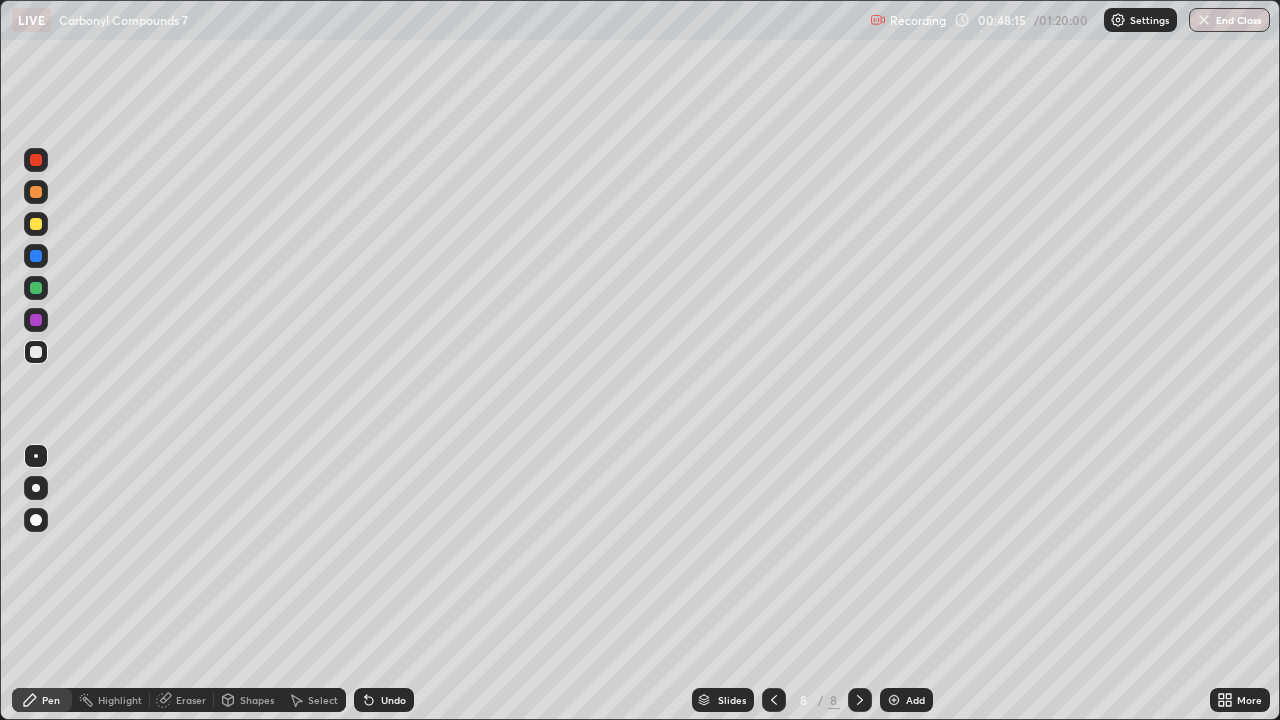 click at bounding box center [894, 700] 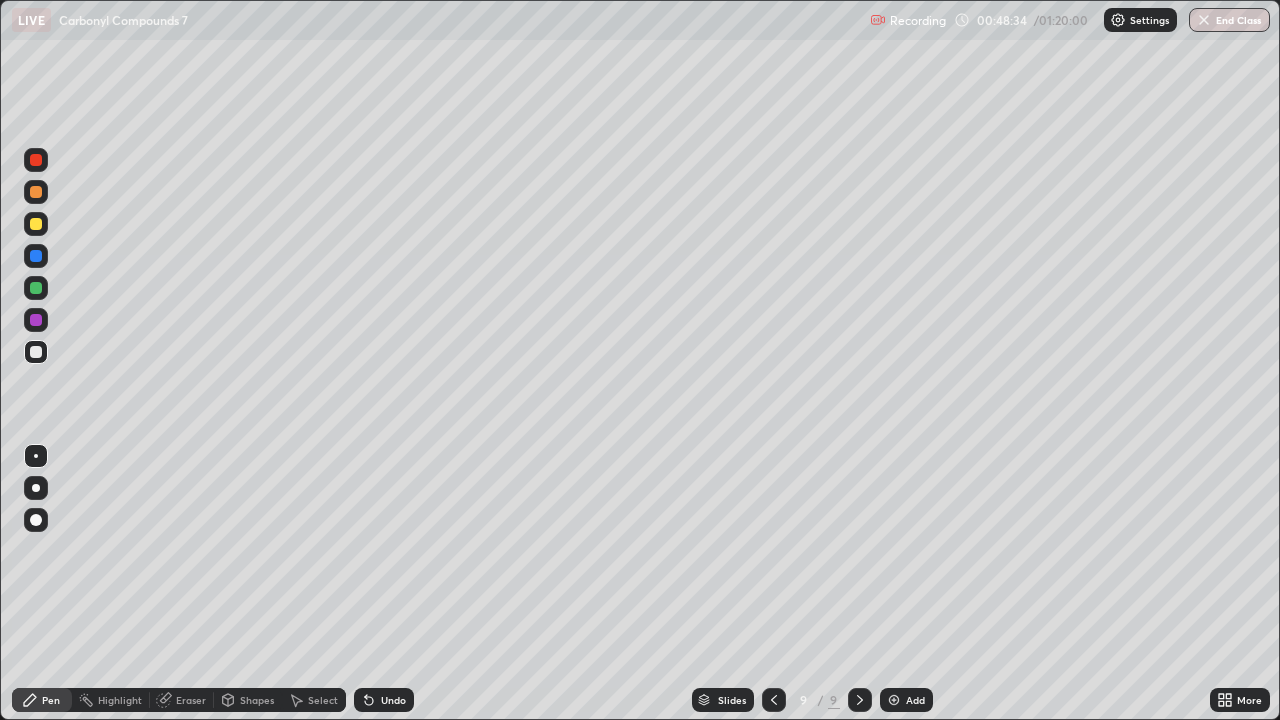 click on "Undo" at bounding box center (384, 700) 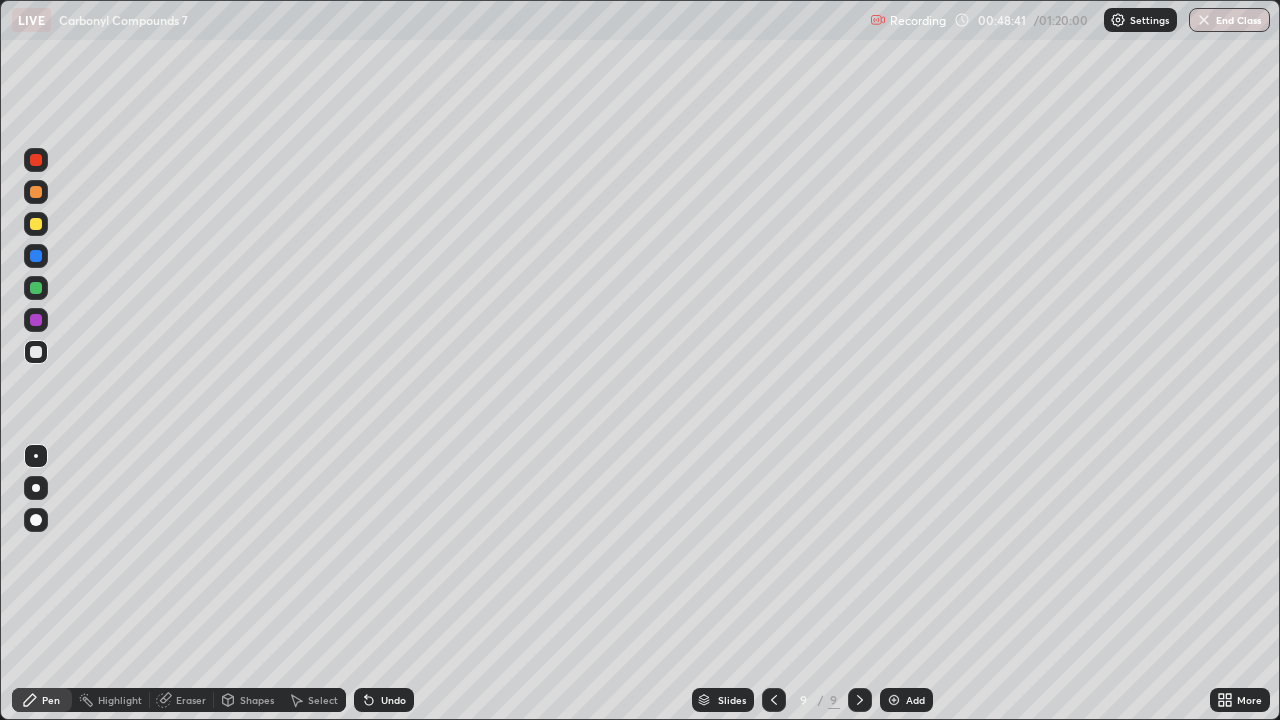 click at bounding box center [36, 224] 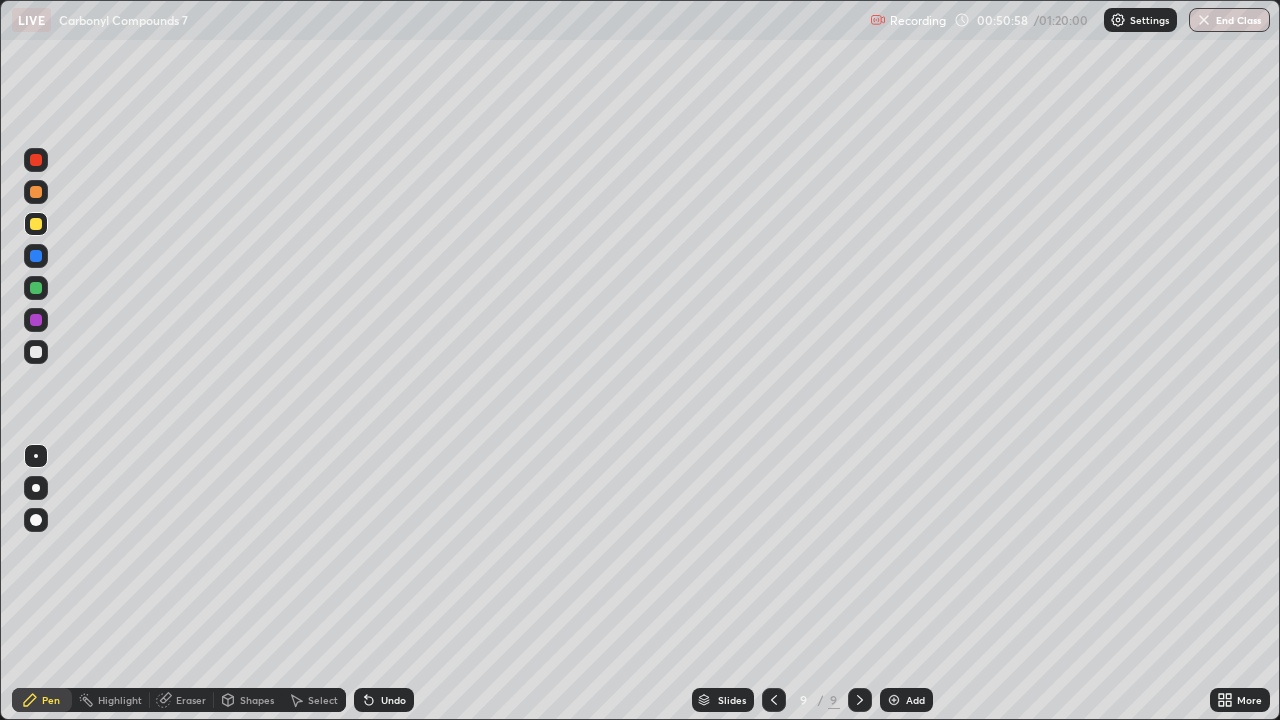 click on "Eraser" at bounding box center [191, 700] 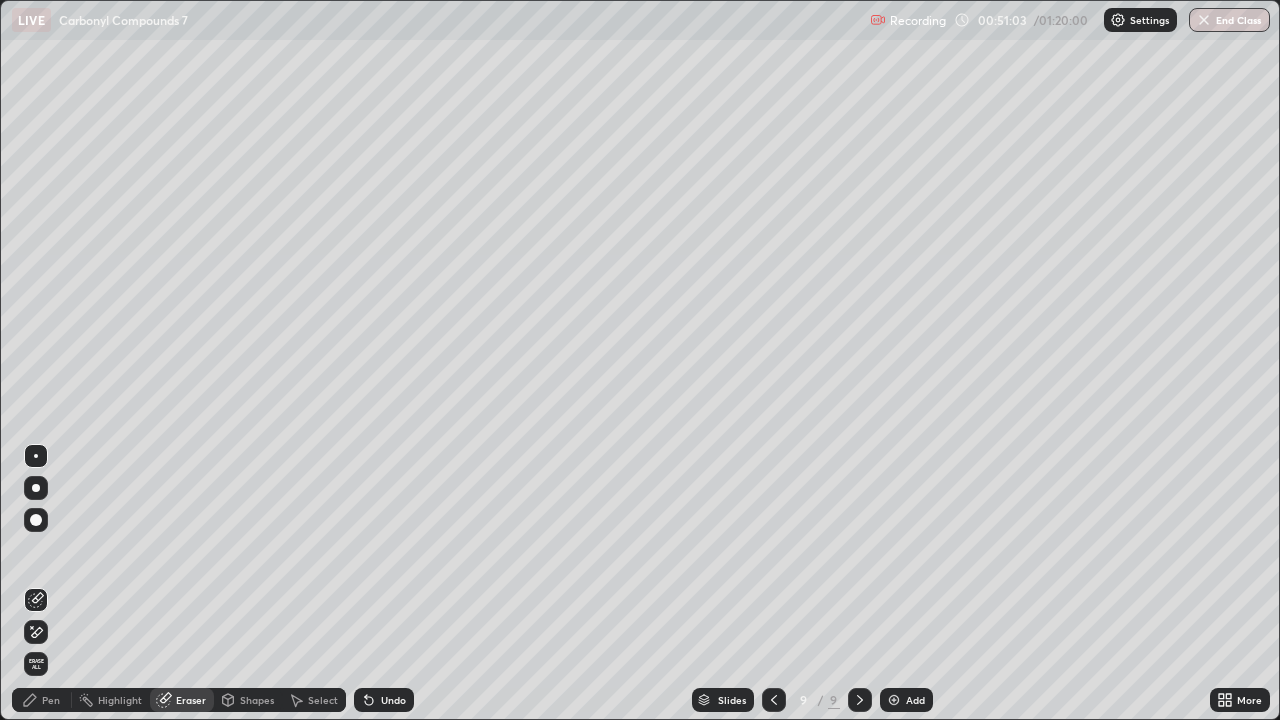 click on "Pen" at bounding box center [51, 700] 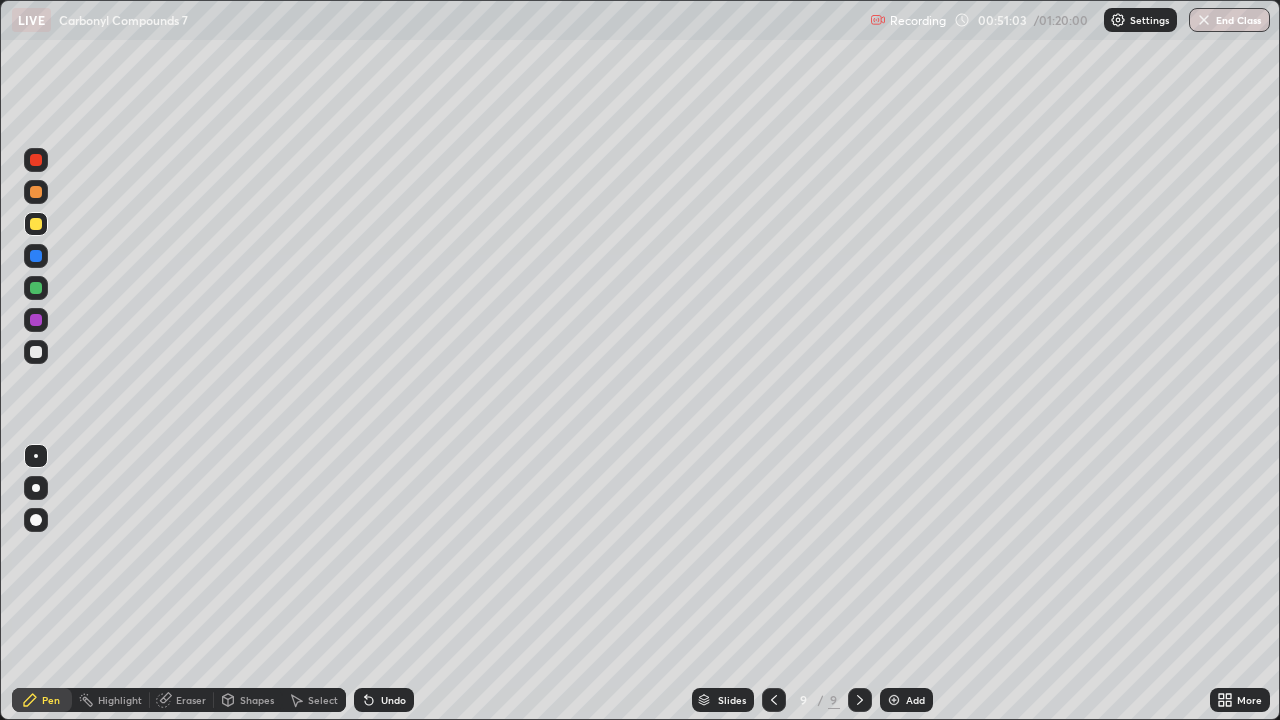 click at bounding box center (36, 352) 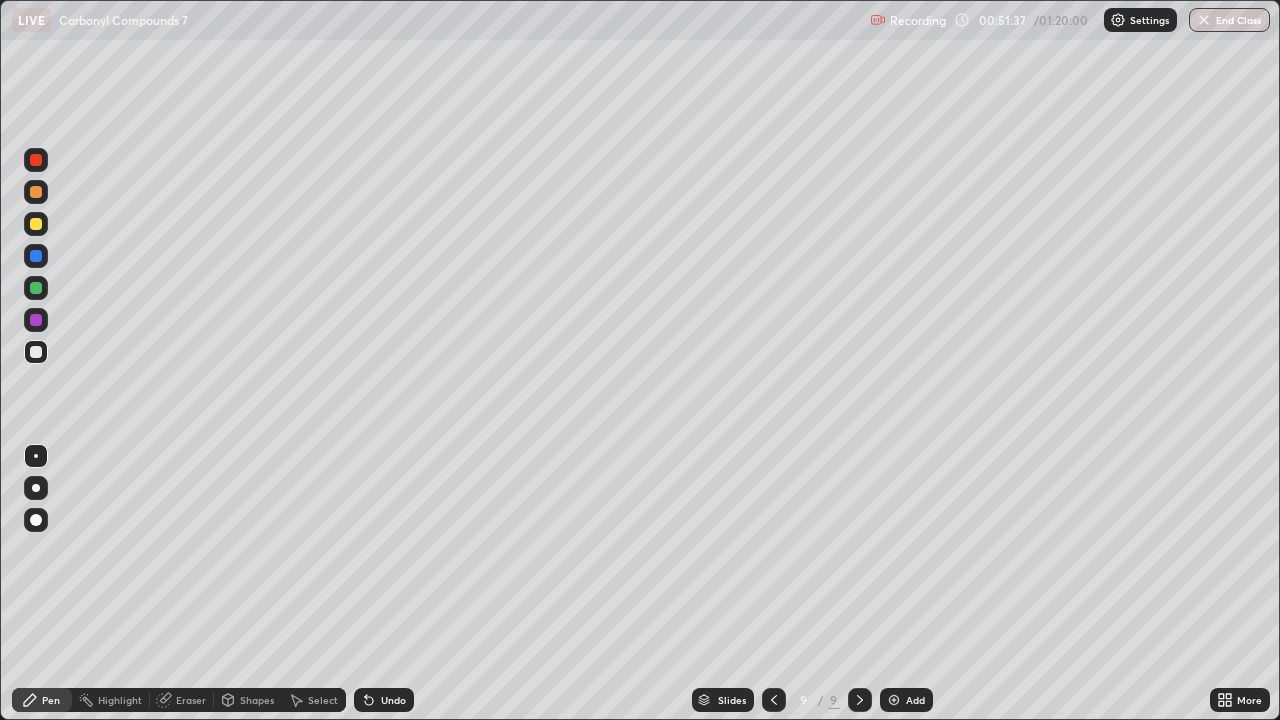 click at bounding box center (36, 224) 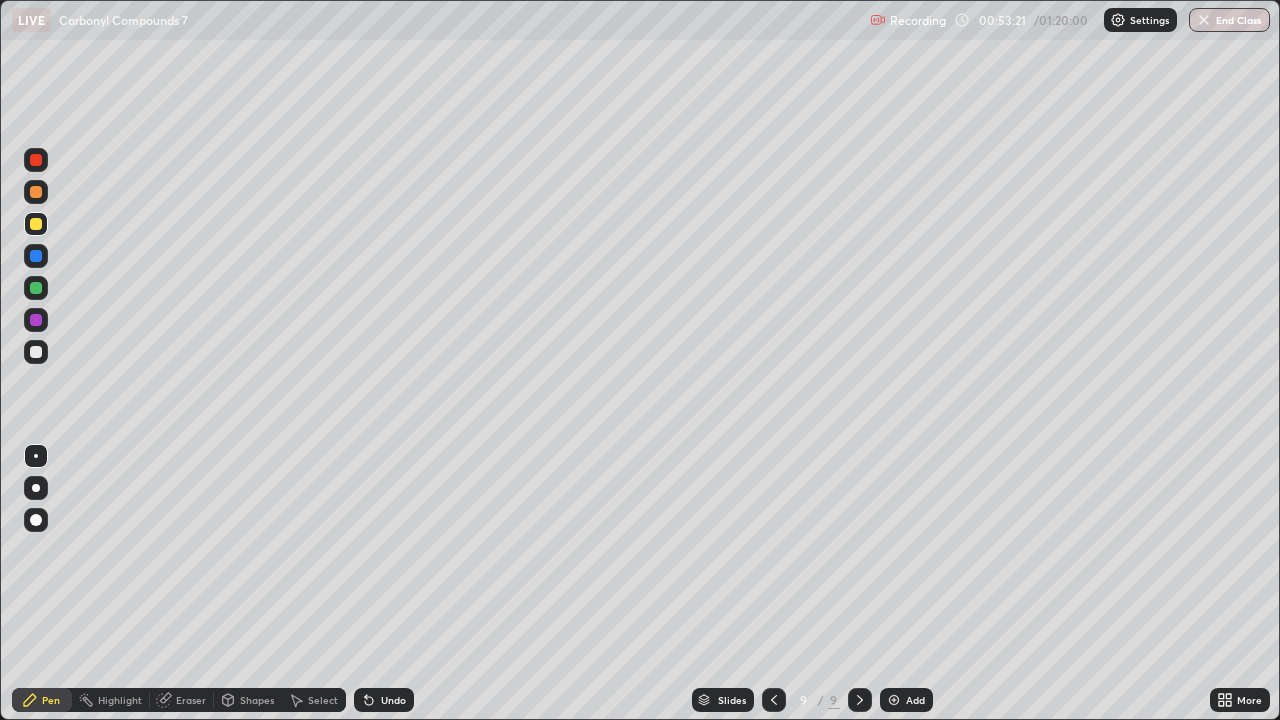 click at bounding box center (36, 352) 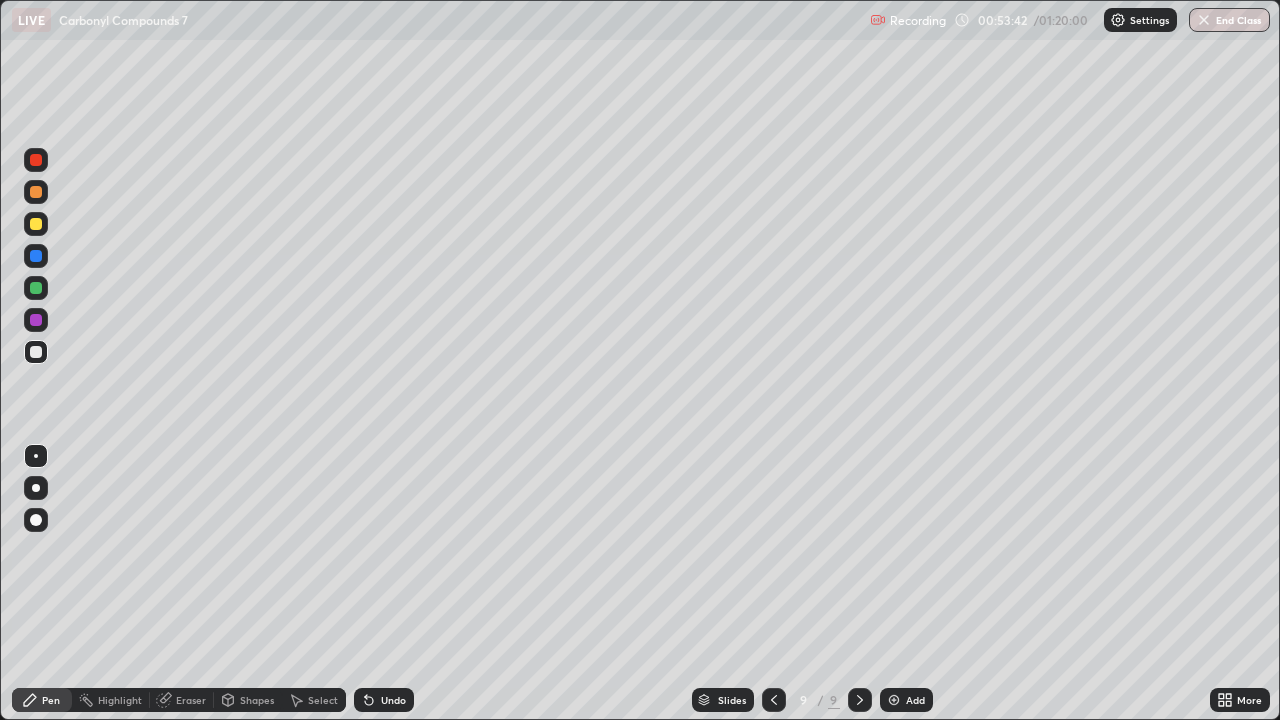 click at bounding box center [36, 224] 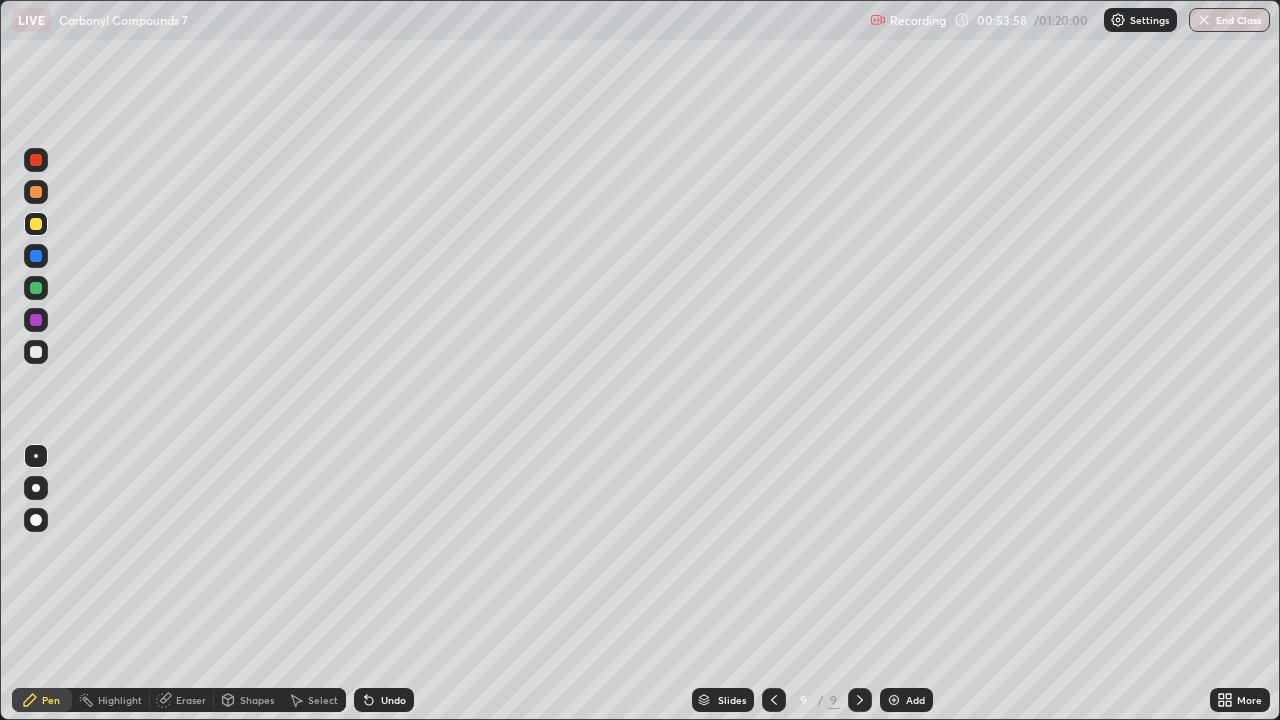 click at bounding box center (36, 352) 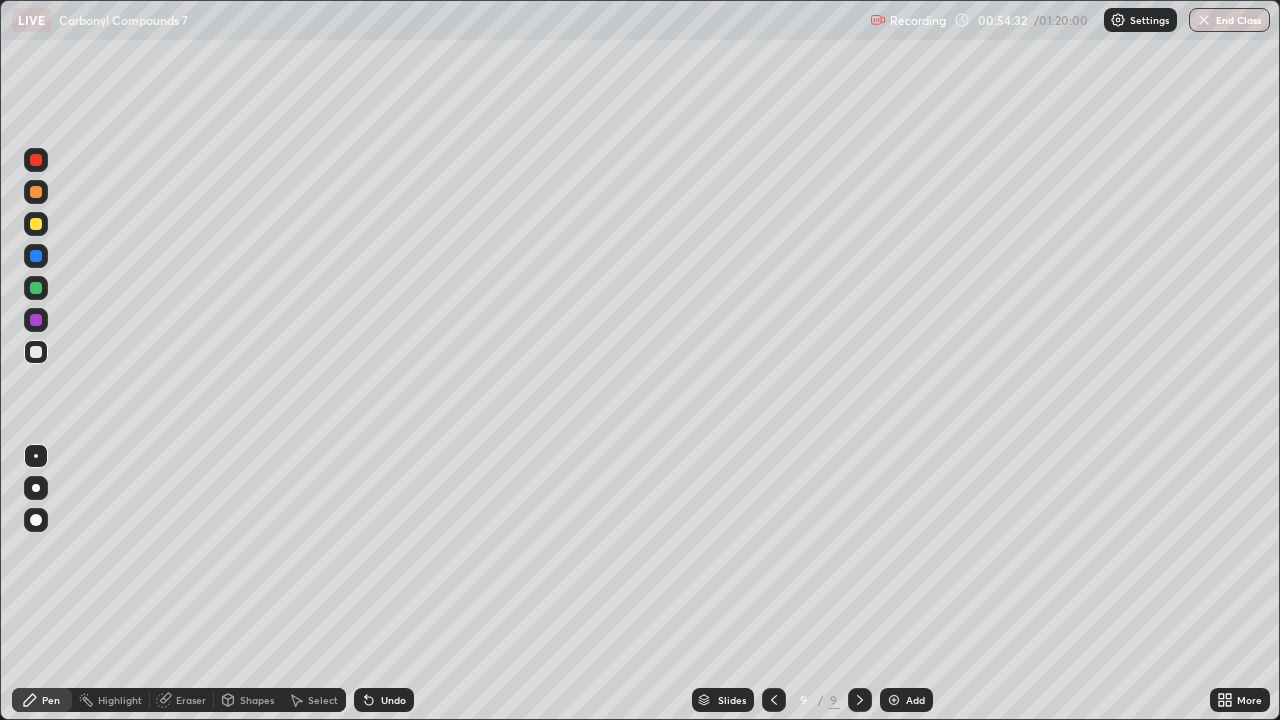 click on "Add" at bounding box center (906, 700) 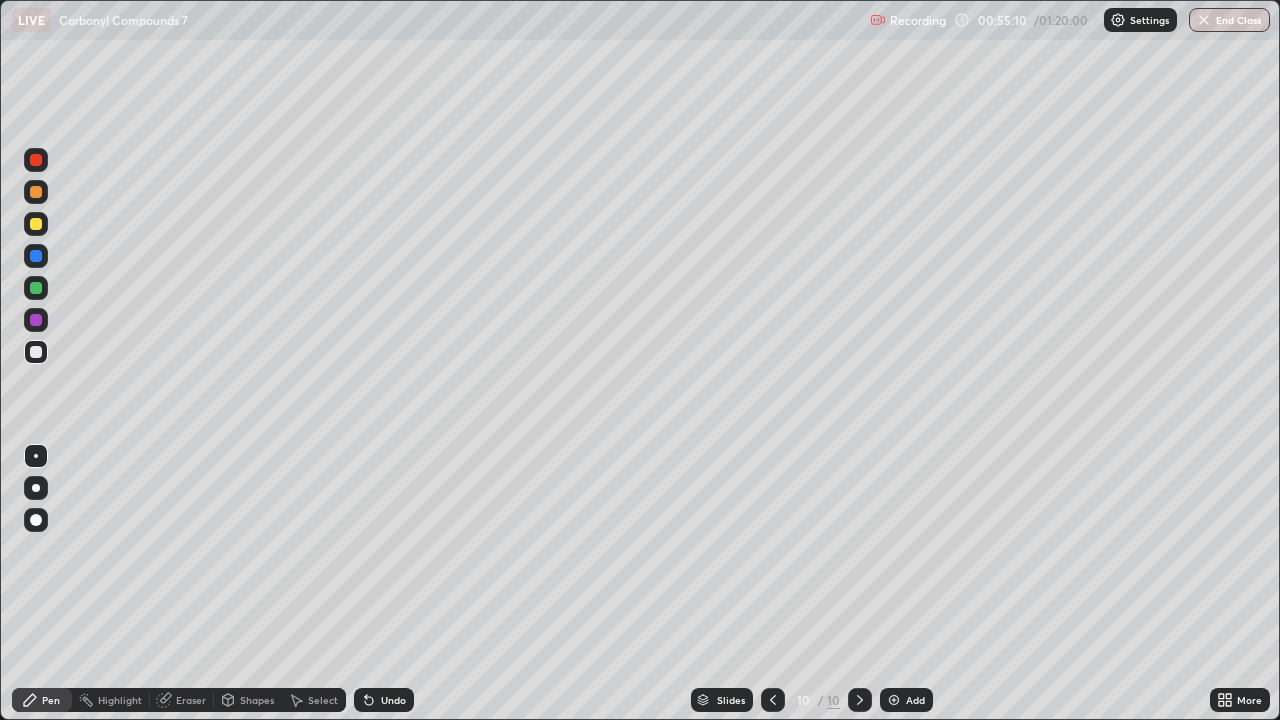 click on "Undo" at bounding box center [393, 700] 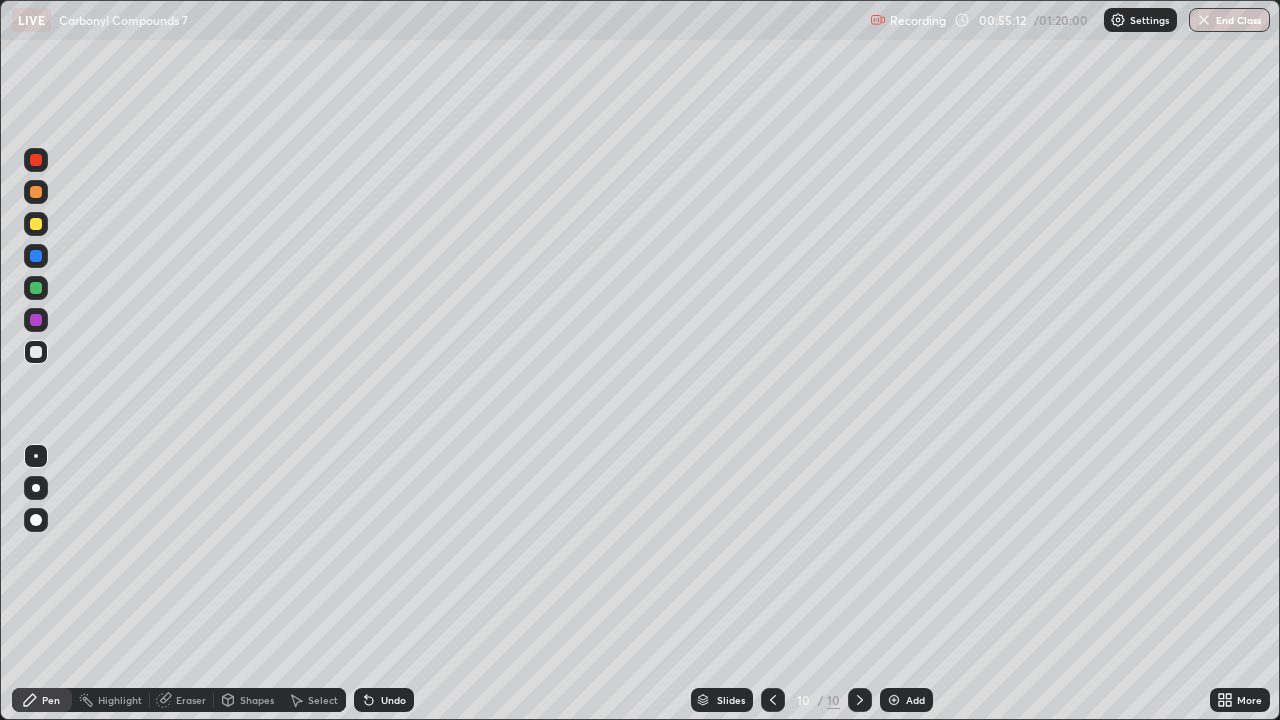 click on "Undo" at bounding box center (393, 700) 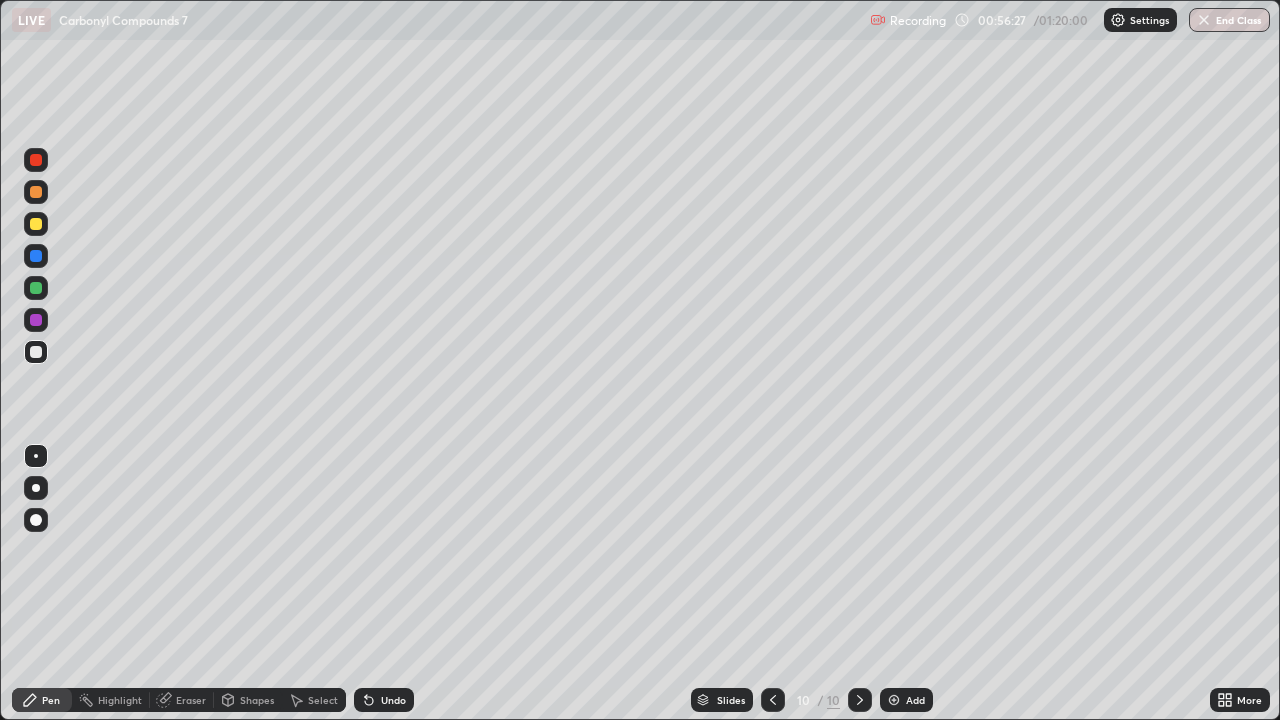 click on "Eraser" at bounding box center (191, 700) 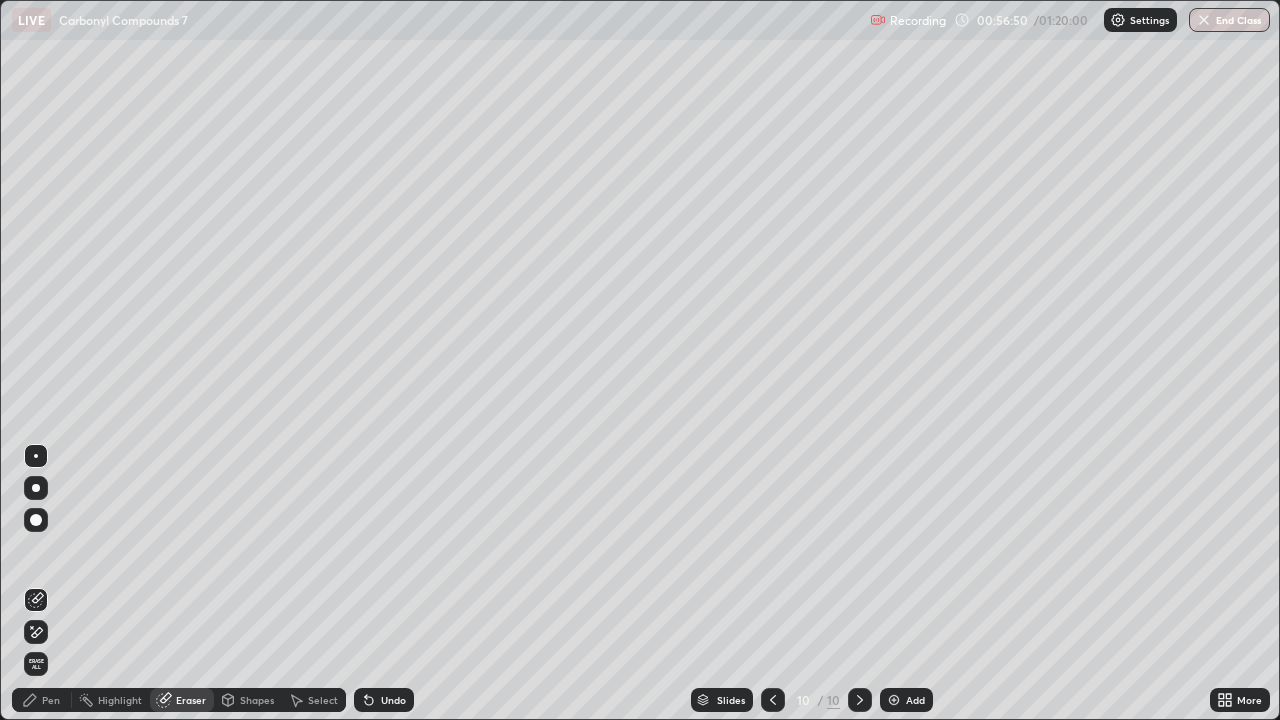 click on "Pen" at bounding box center (42, 700) 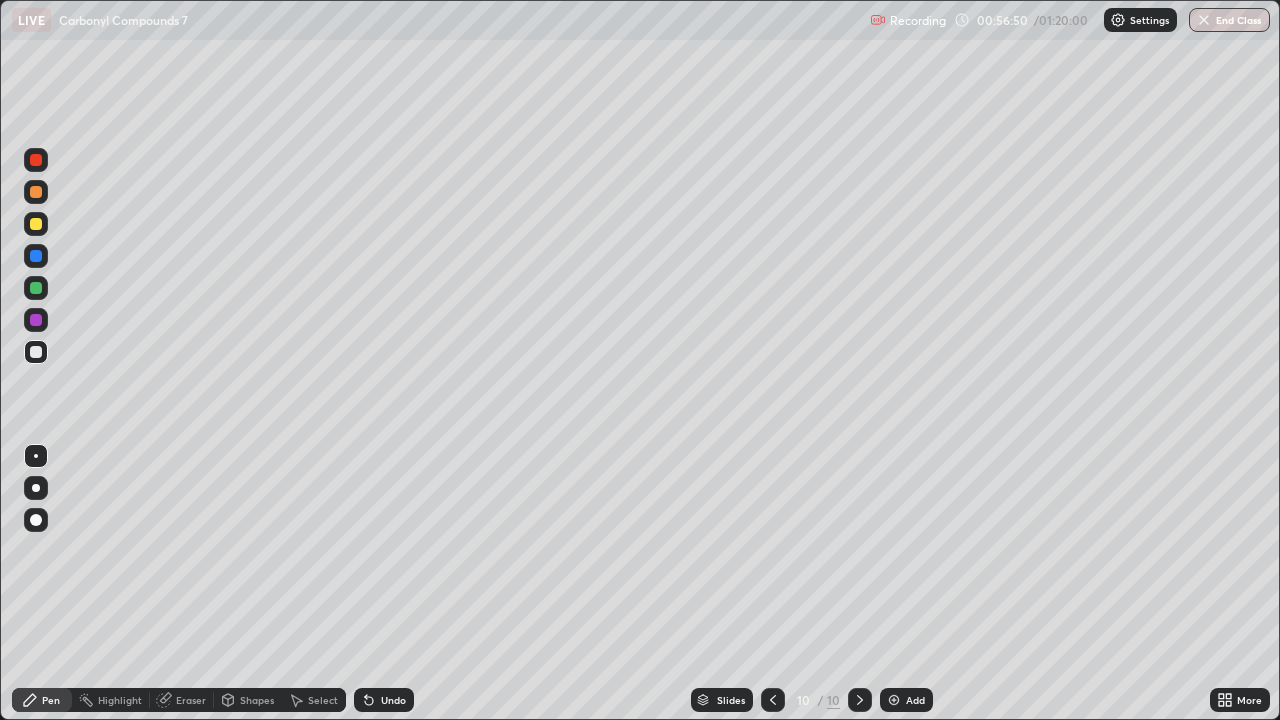 click at bounding box center [36, 224] 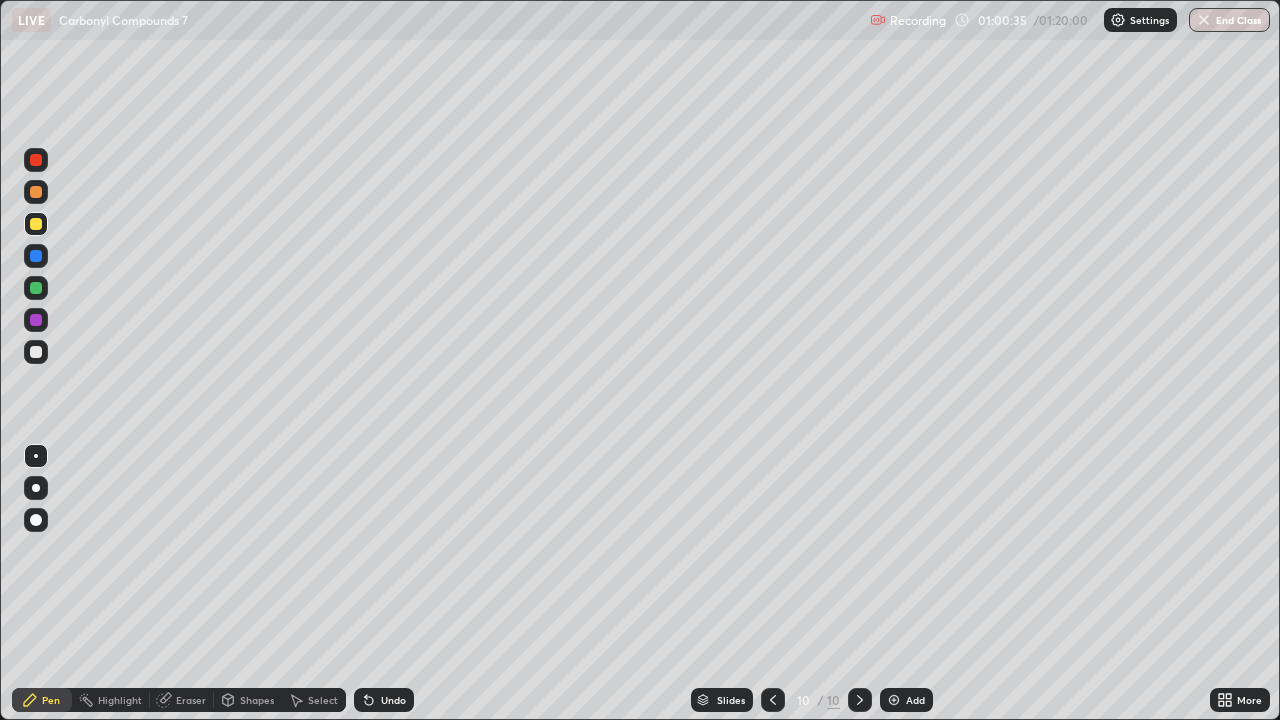 click 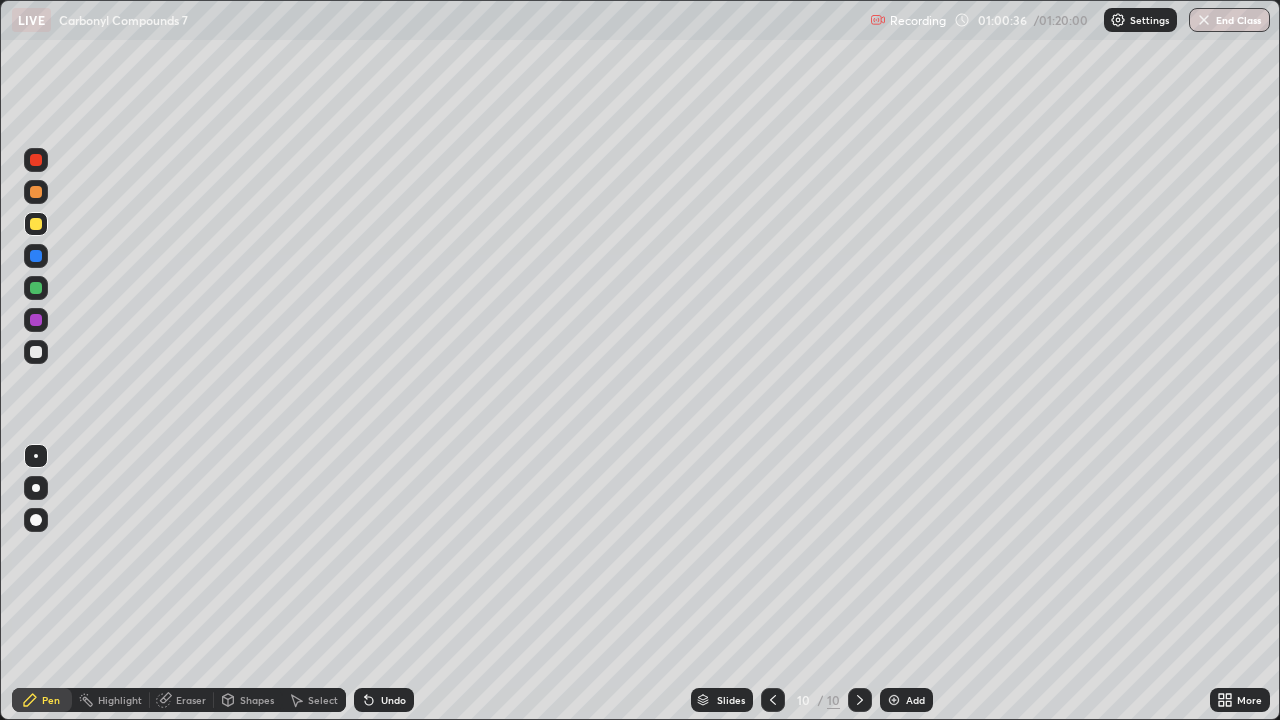 click 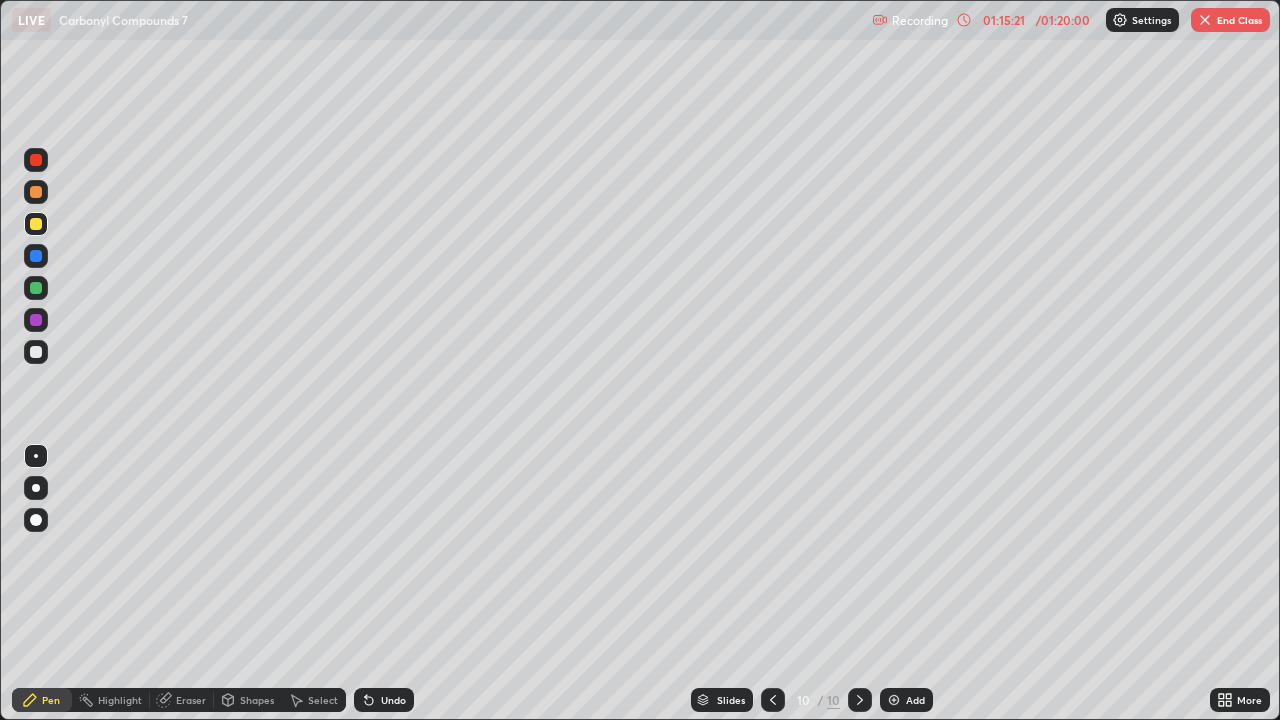click 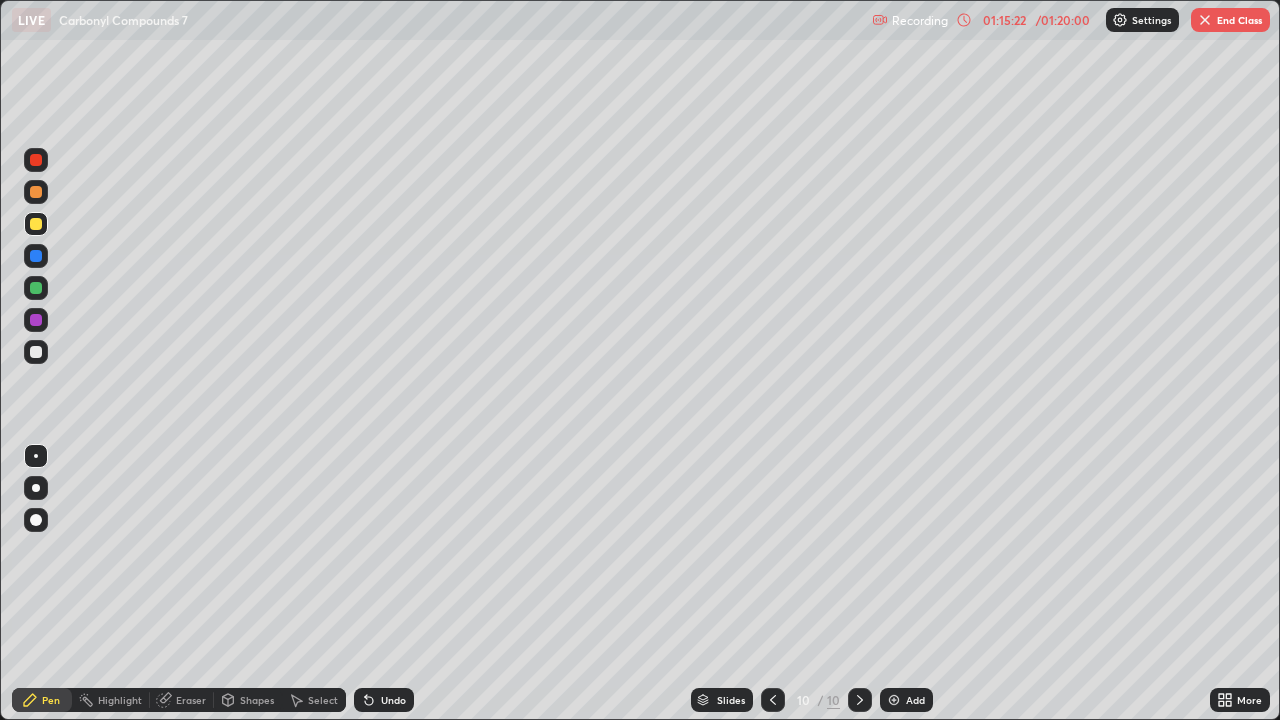 click 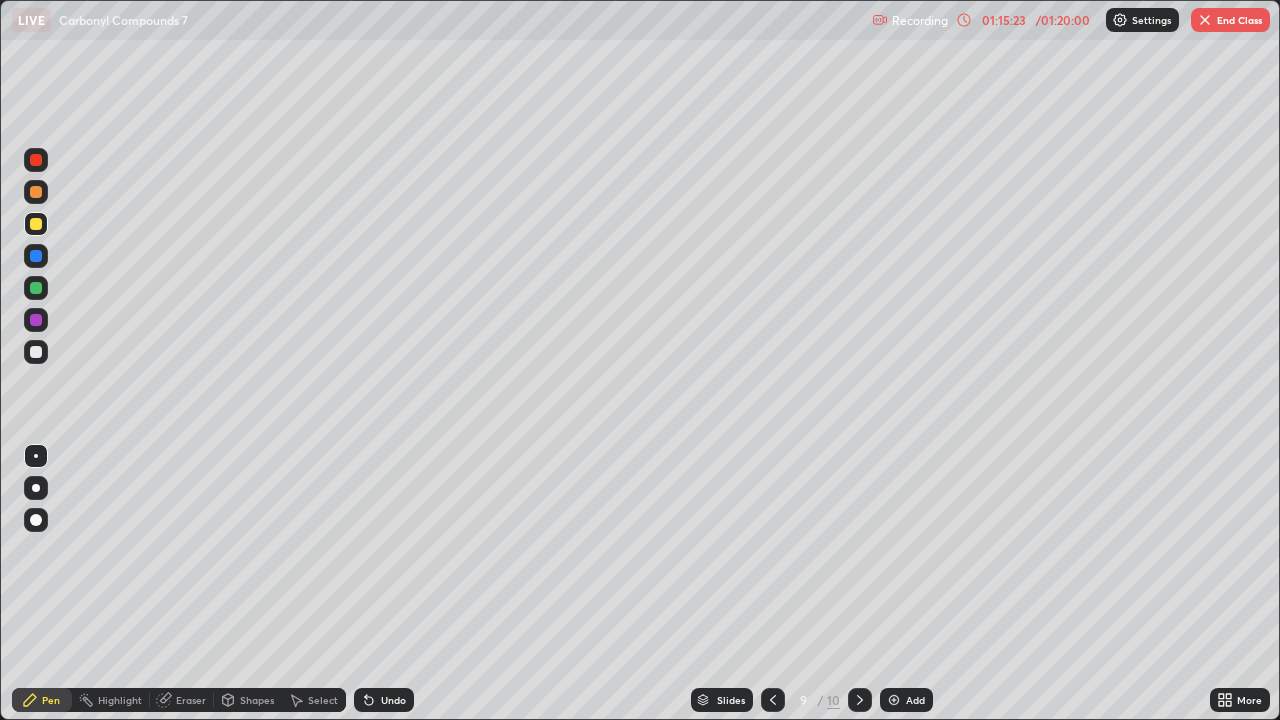 click at bounding box center [860, 700] 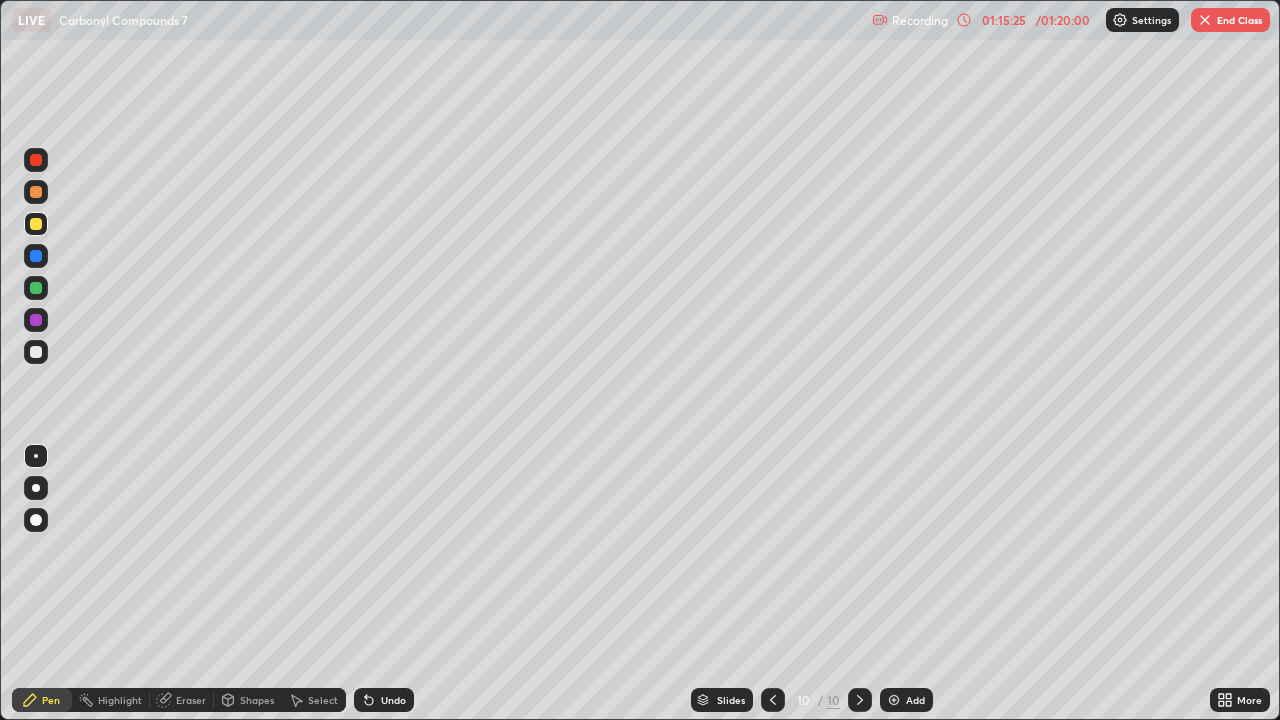 click on "Add" at bounding box center (915, 700) 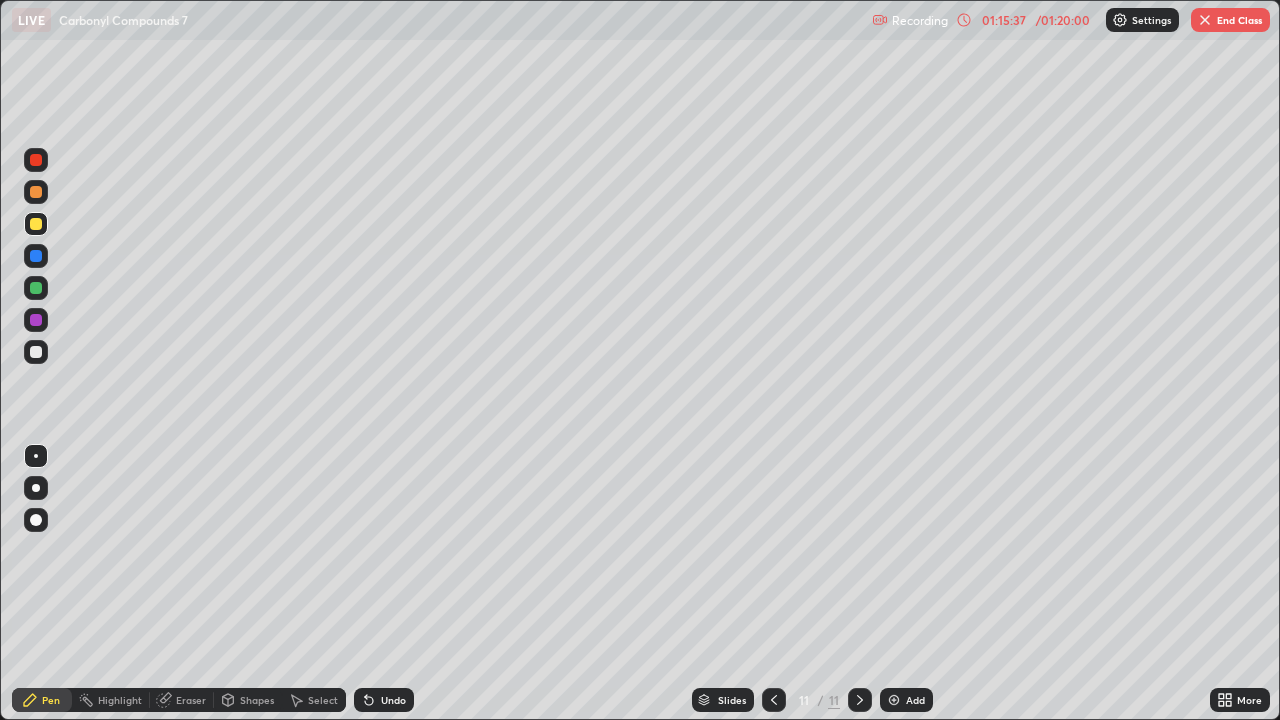 click 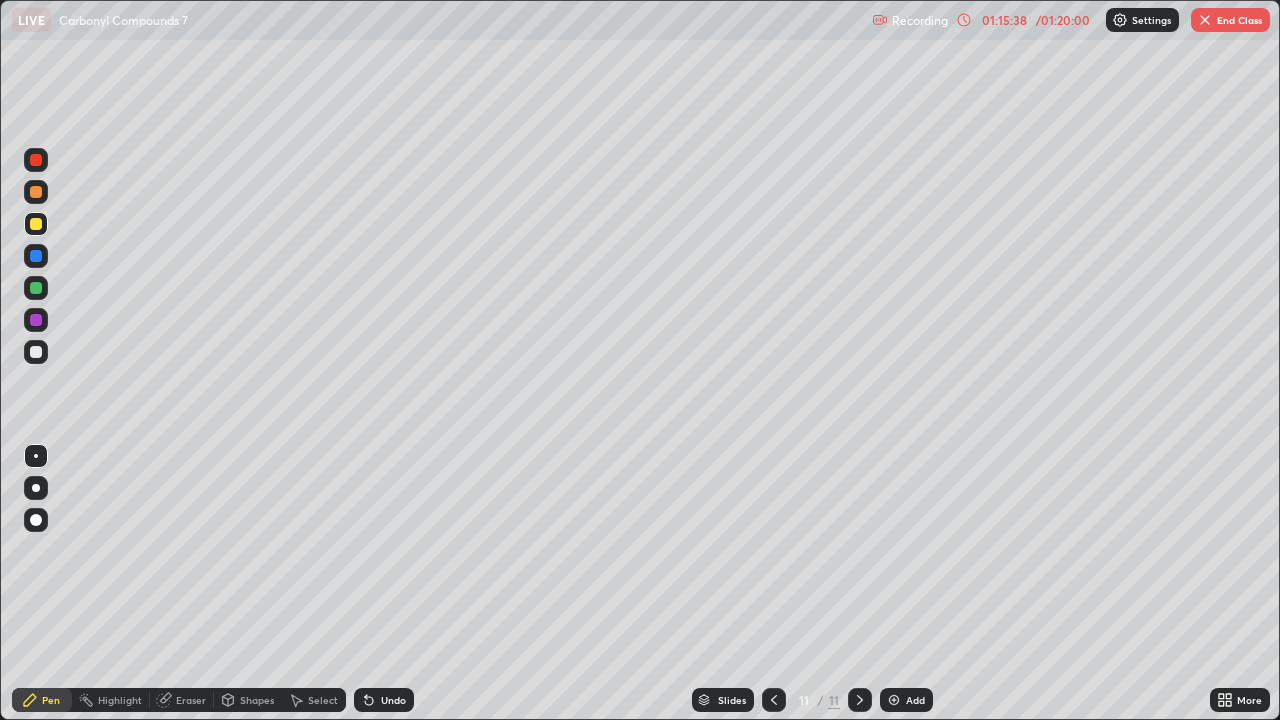 click on "Undo" at bounding box center [384, 700] 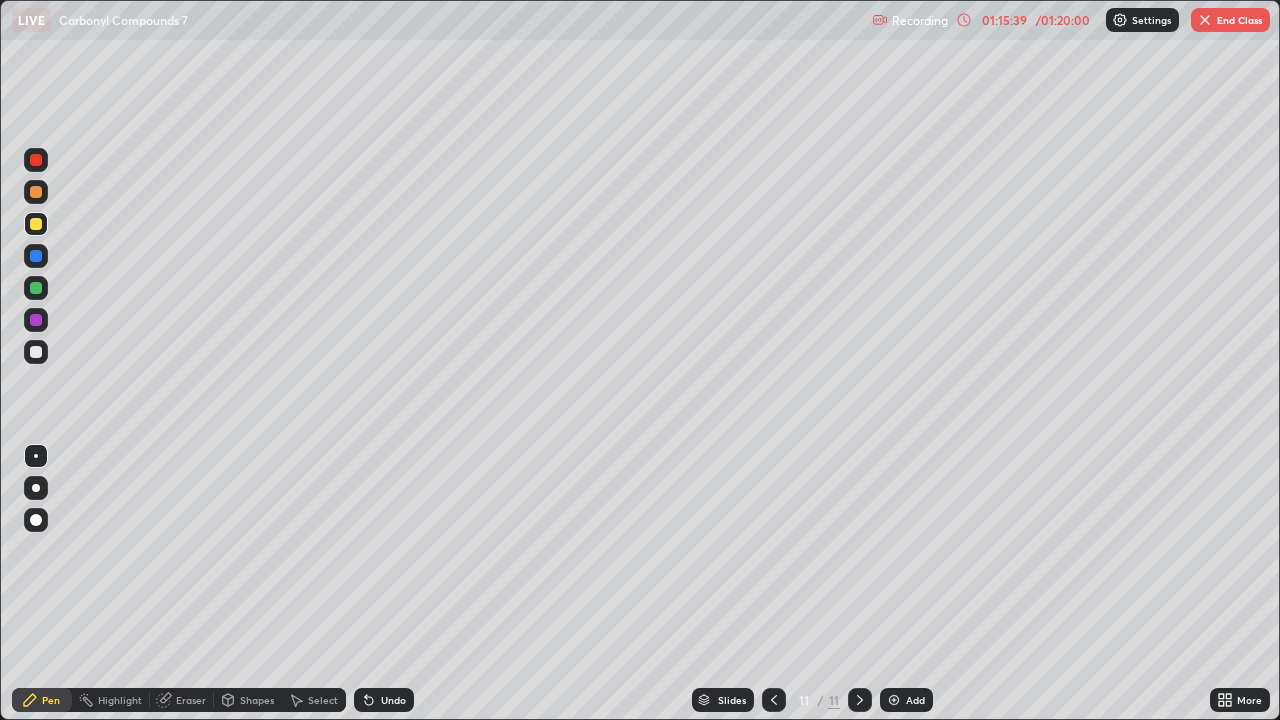 click 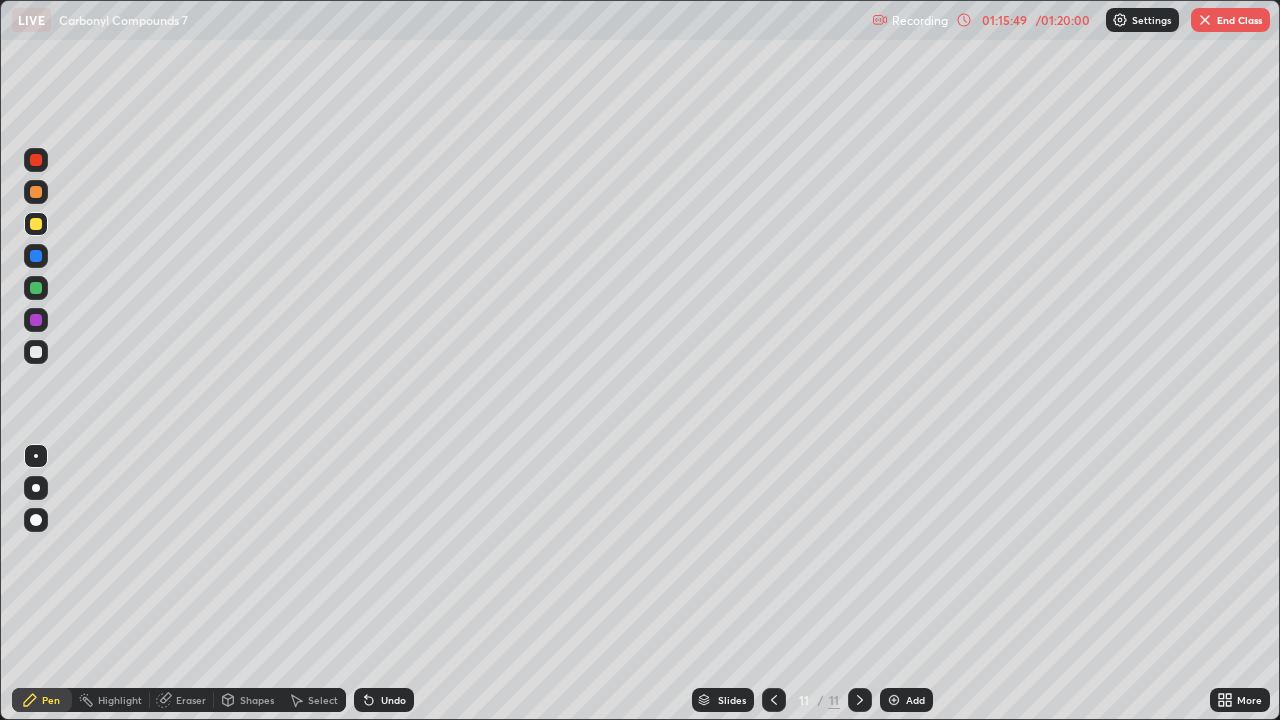 click on "Undo" at bounding box center [384, 700] 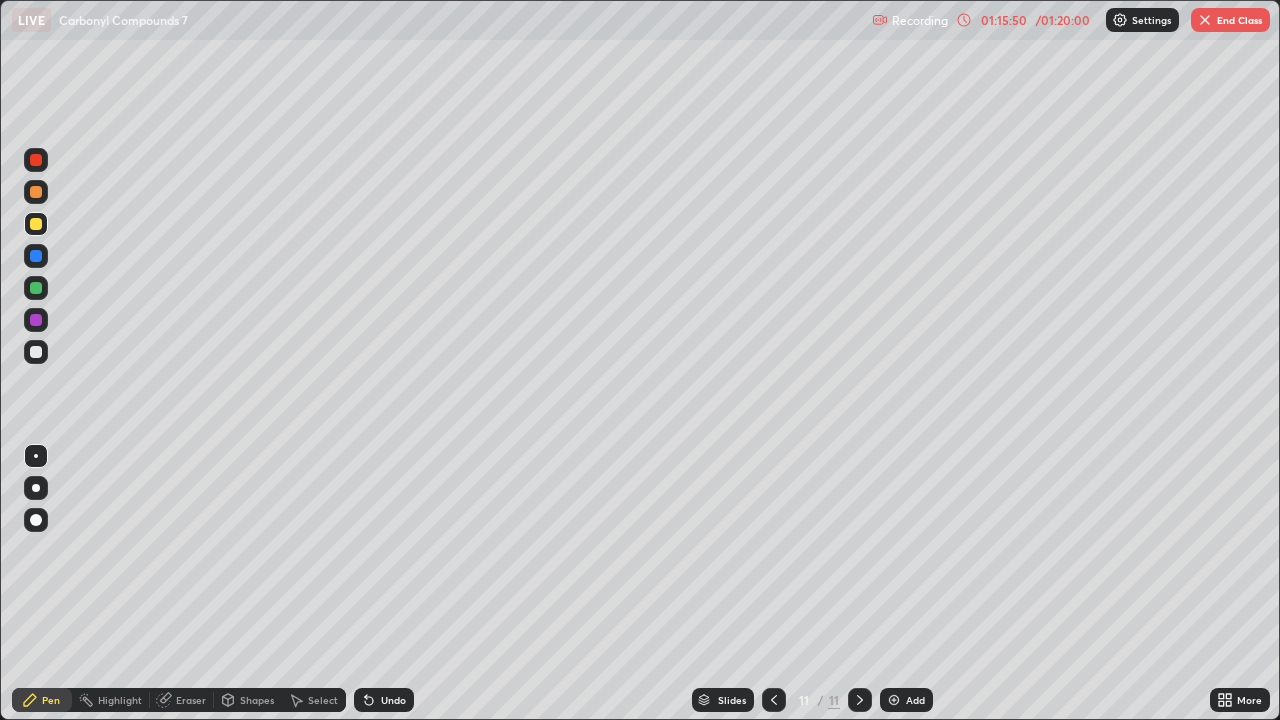 click on "Undo" at bounding box center (384, 700) 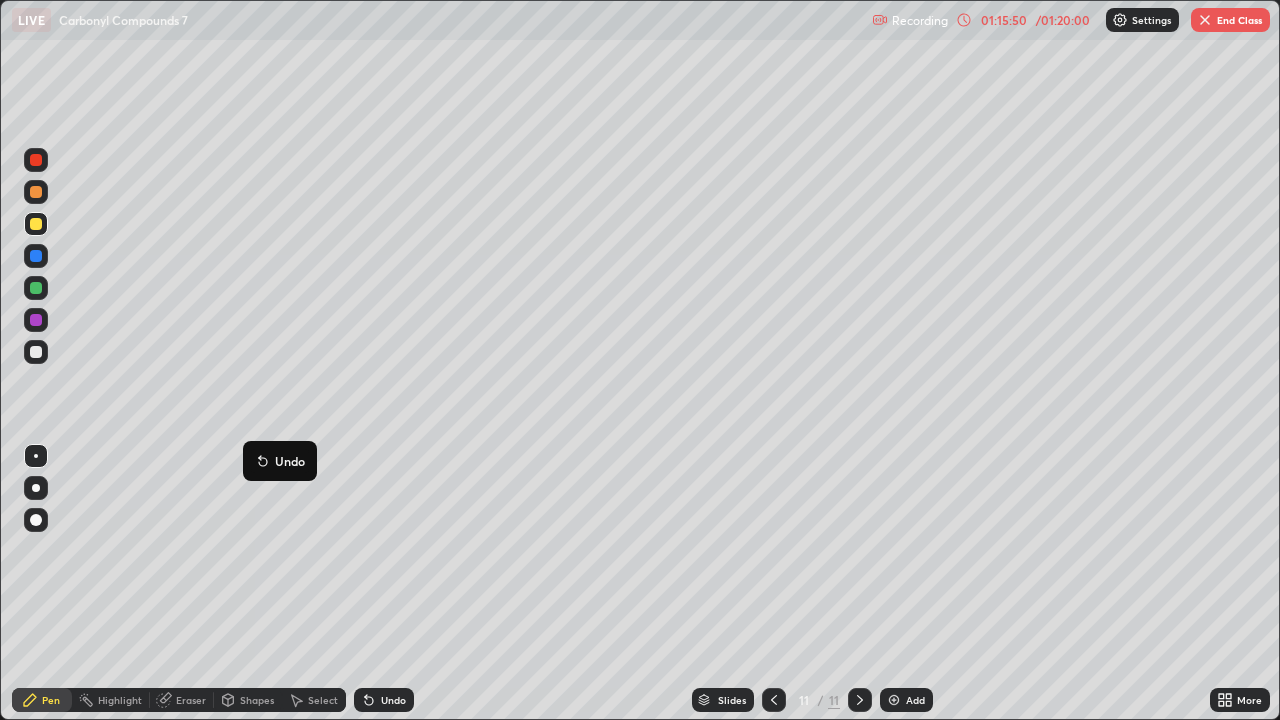click 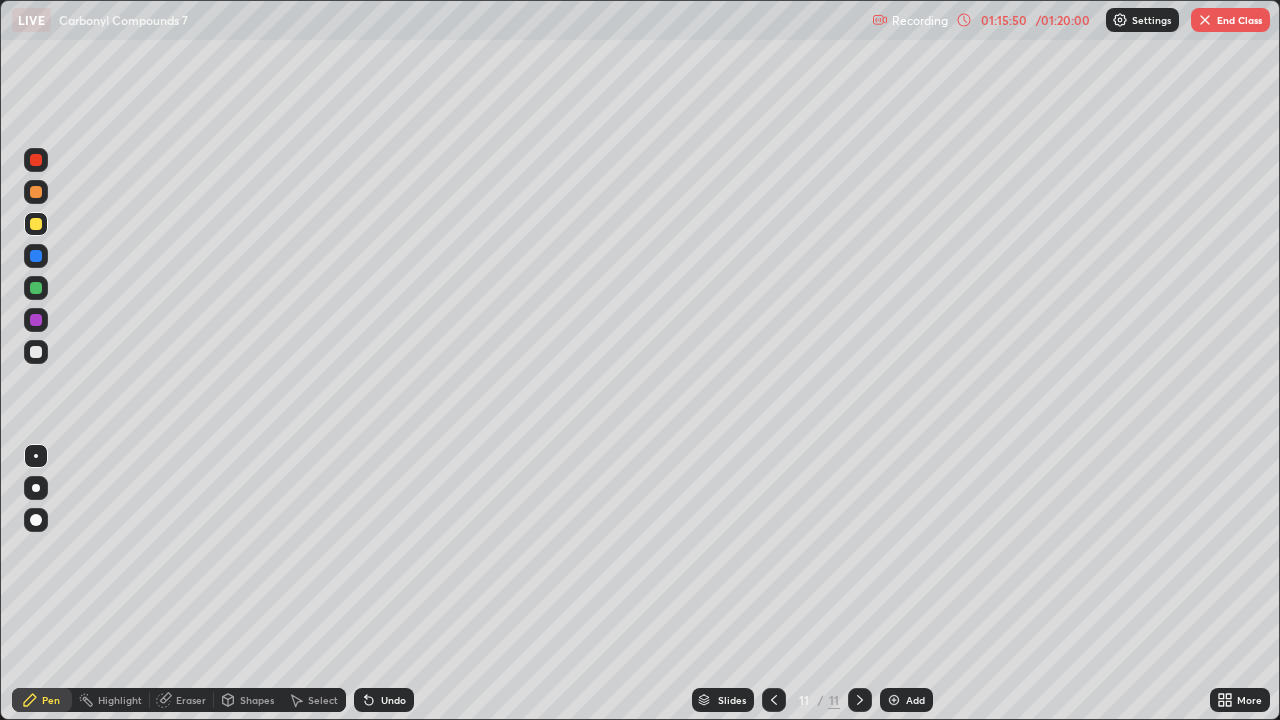 click 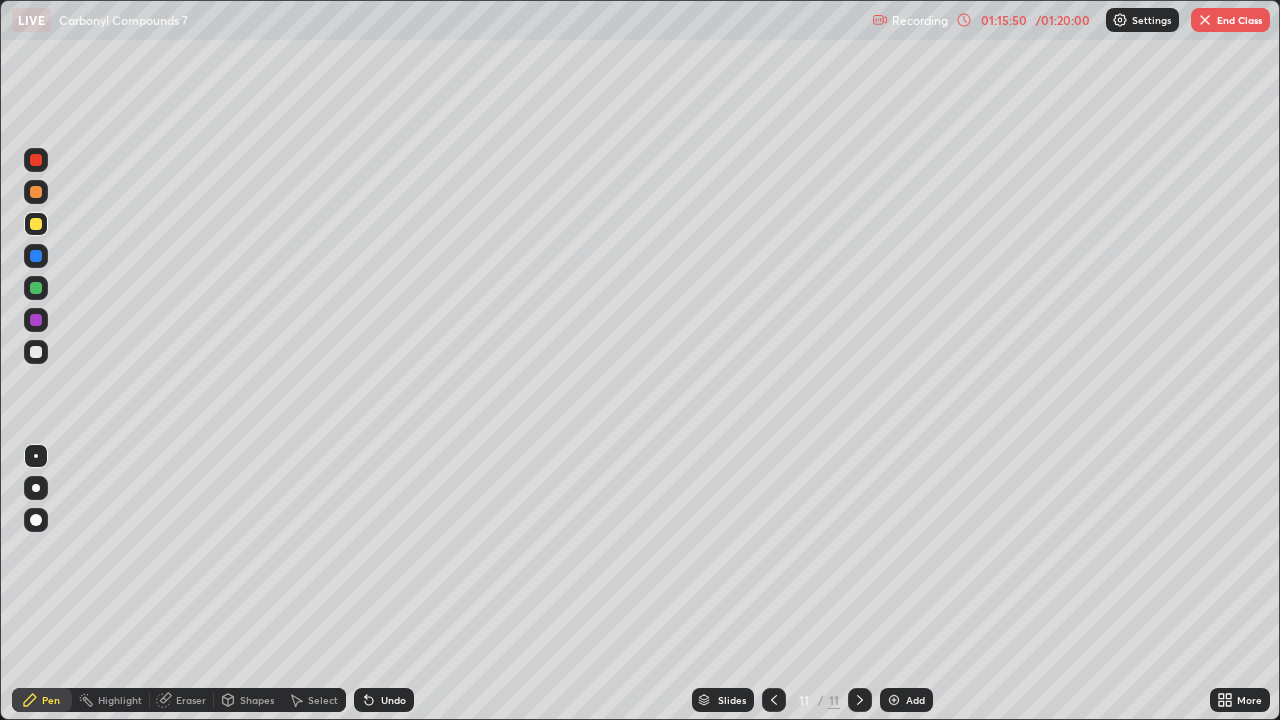 click on "Undo" at bounding box center [384, 700] 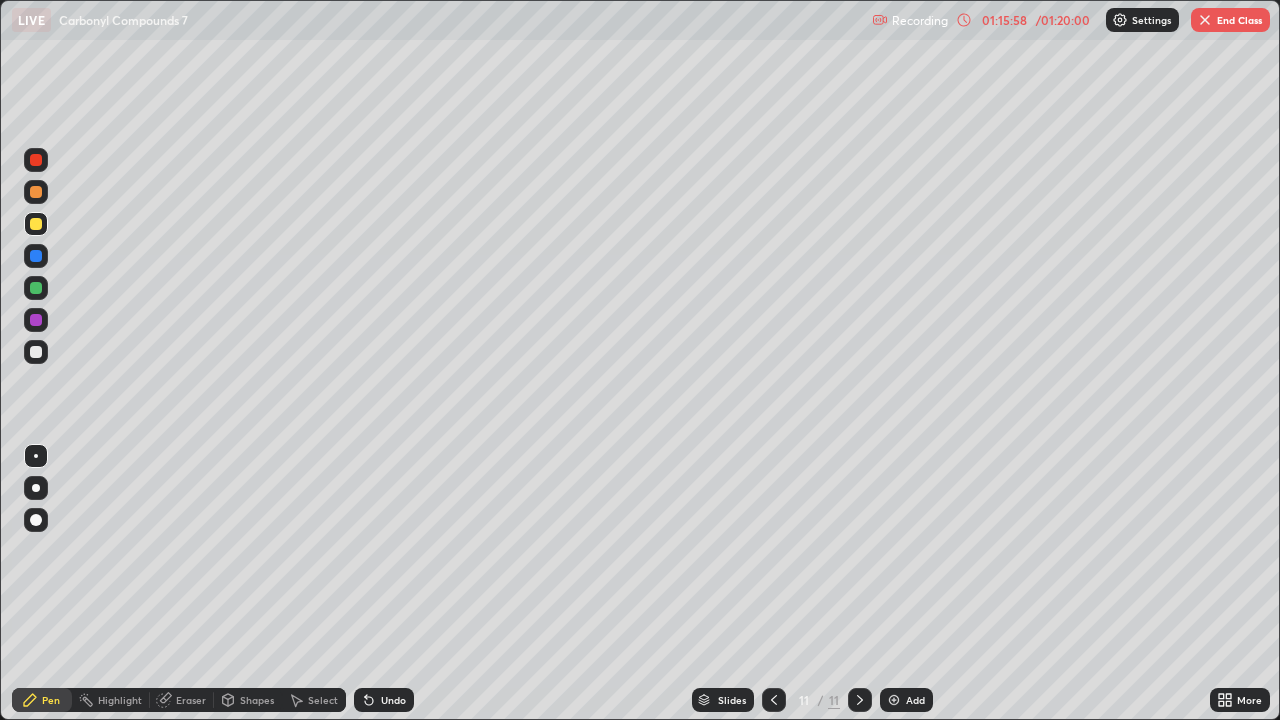 click on "End Class" at bounding box center [1230, 20] 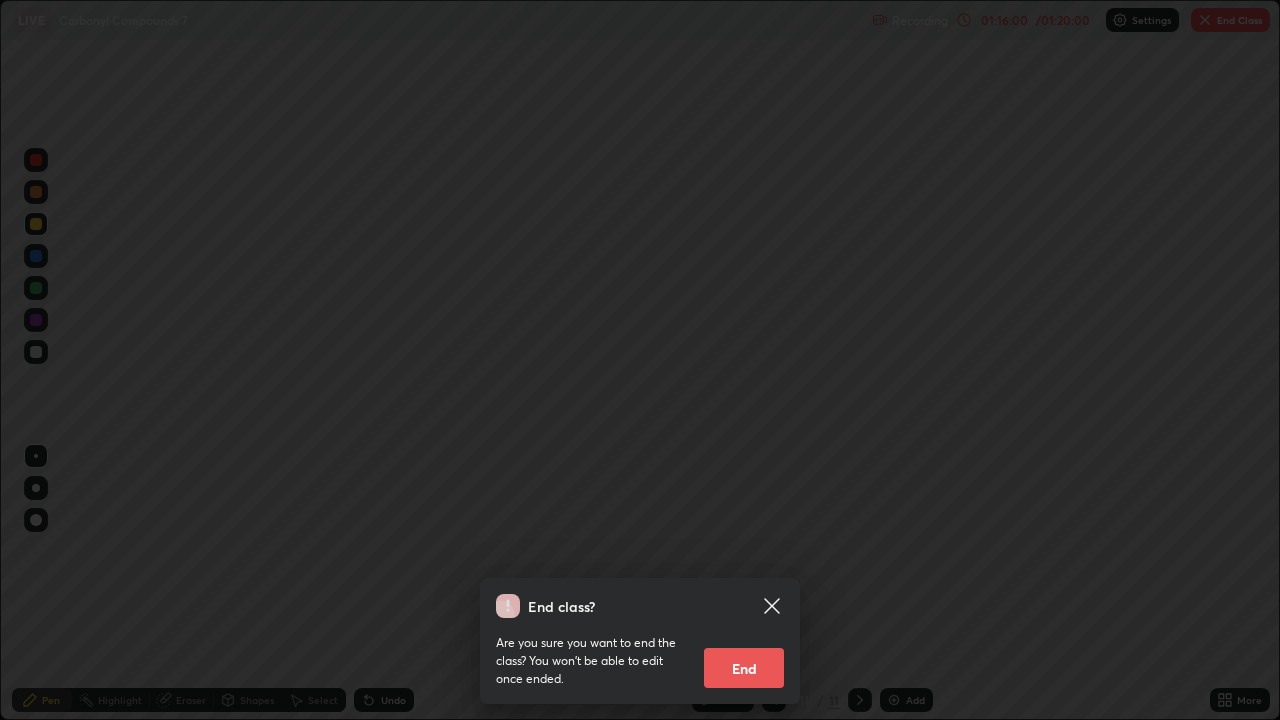 click on "End" at bounding box center (744, 668) 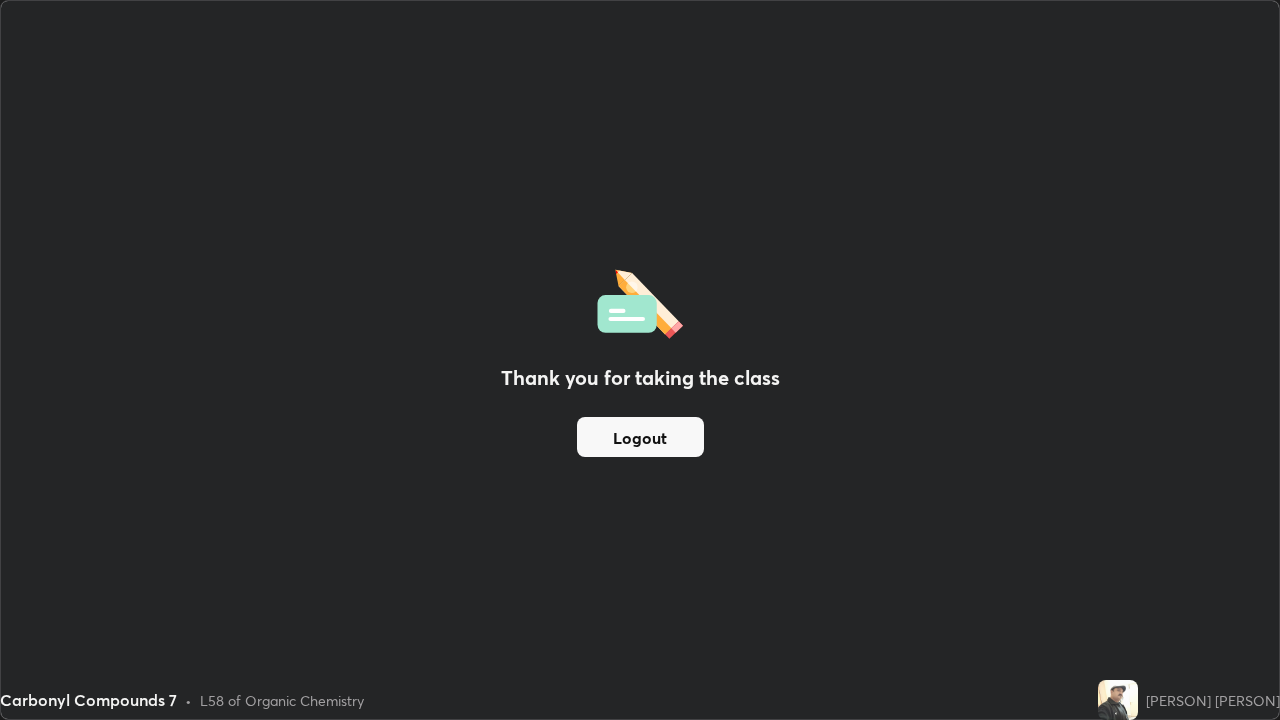 click on "Logout" at bounding box center (640, 437) 